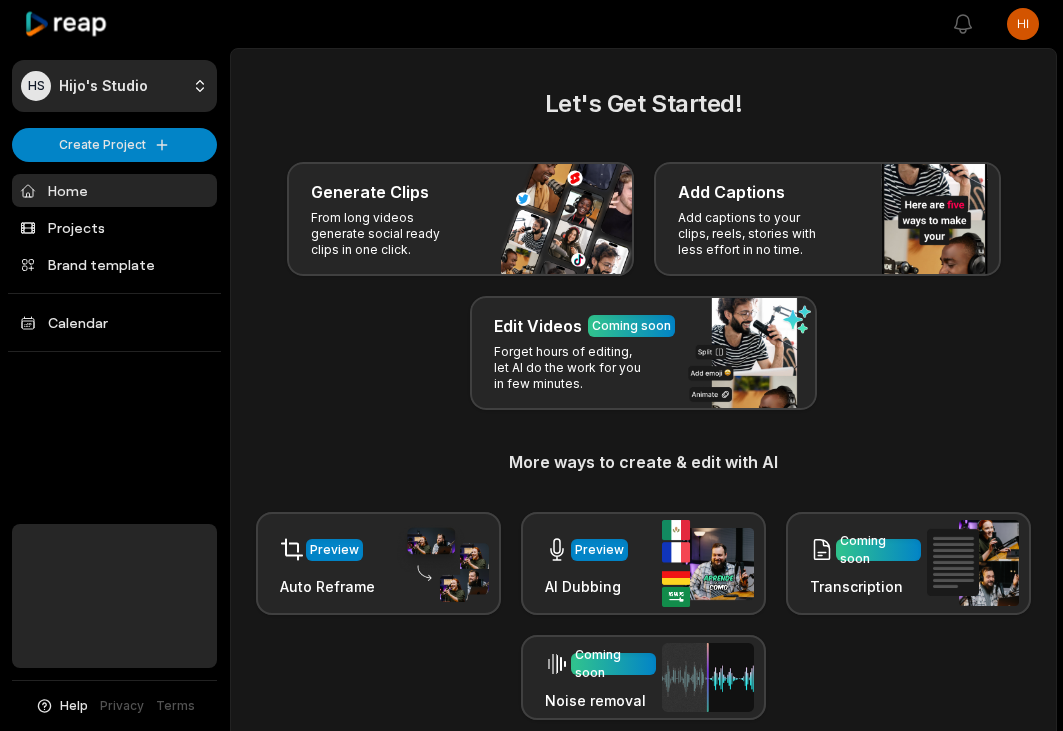 scroll, scrollTop: 0, scrollLeft: 0, axis: both 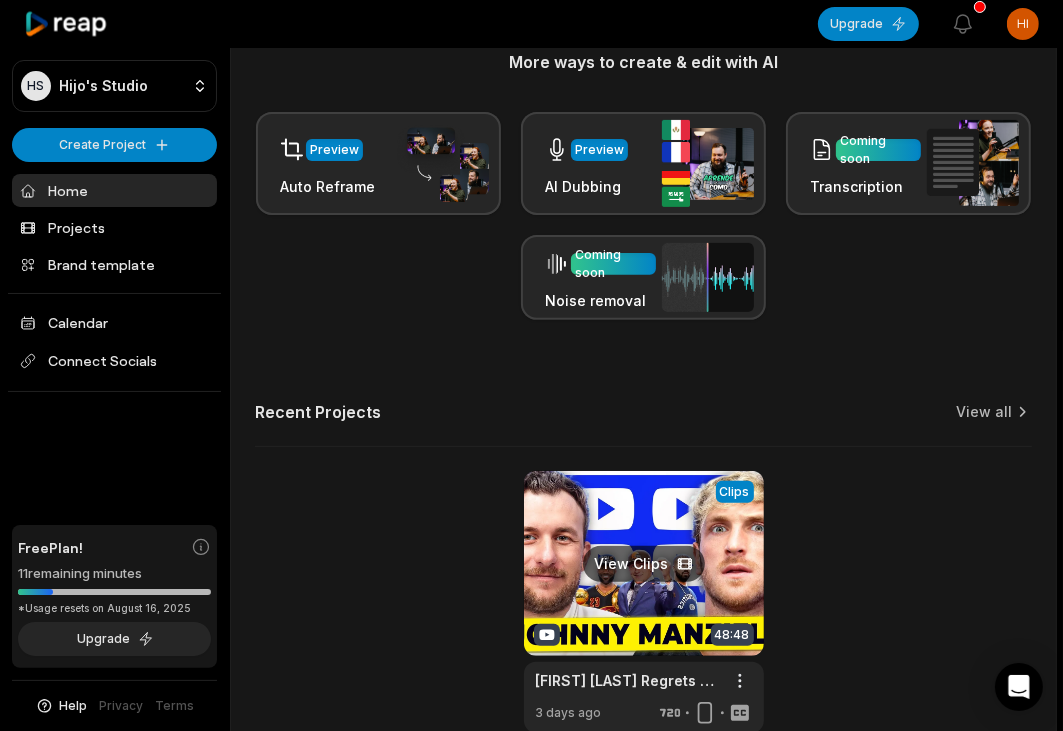 drag, startPoint x: 635, startPoint y: 558, endPoint x: 688, endPoint y: 516, distance: 67.62396 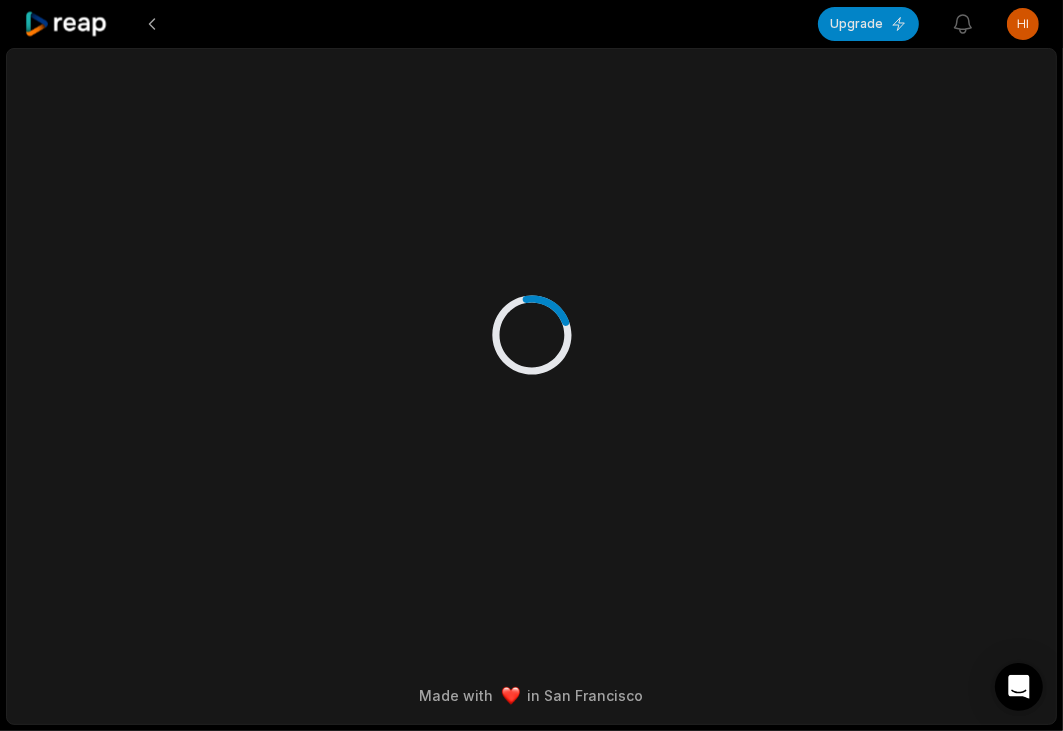 scroll, scrollTop: 0, scrollLeft: 0, axis: both 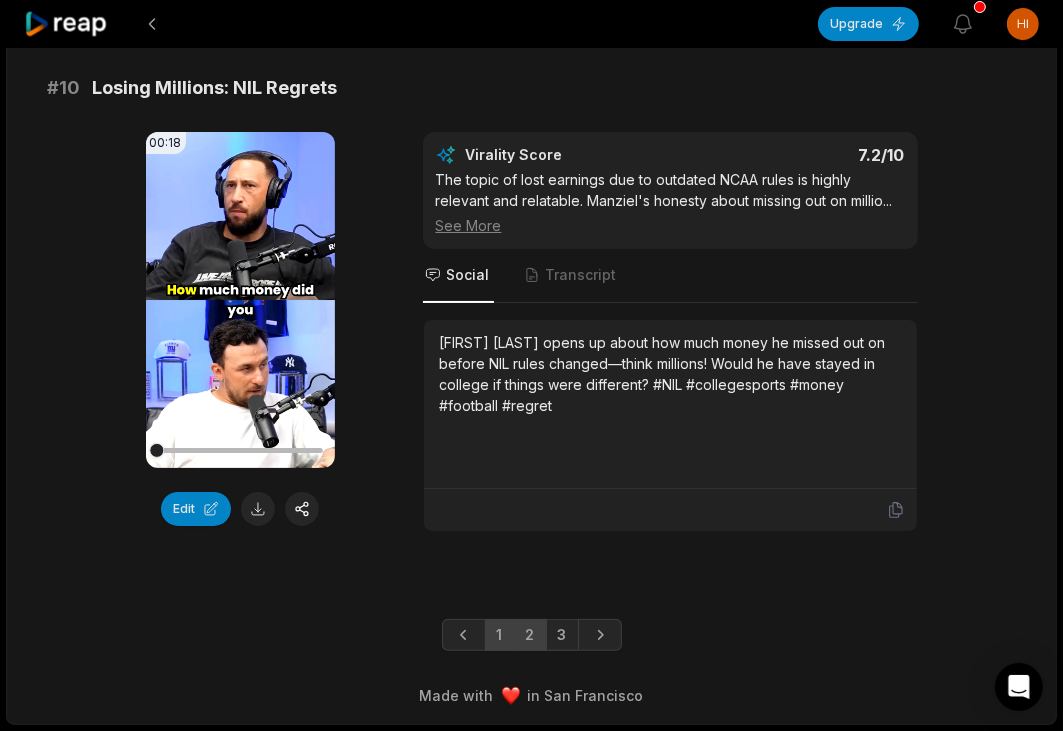 click on "2" at bounding box center (530, 635) 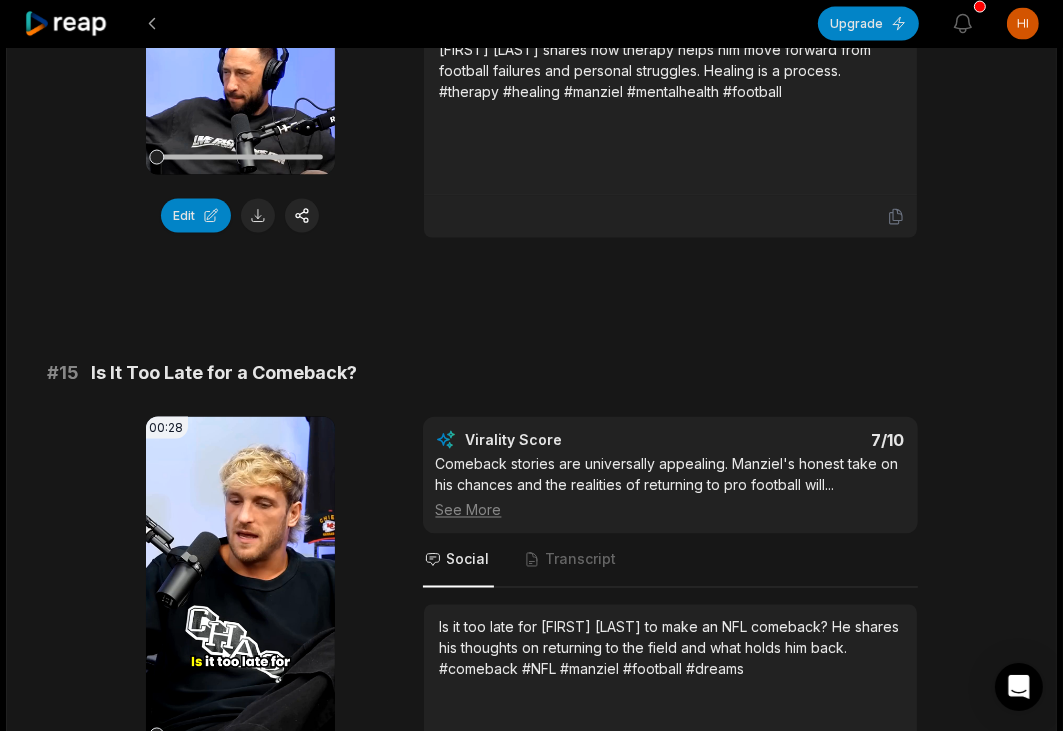 scroll, scrollTop: 2300, scrollLeft: 0, axis: vertical 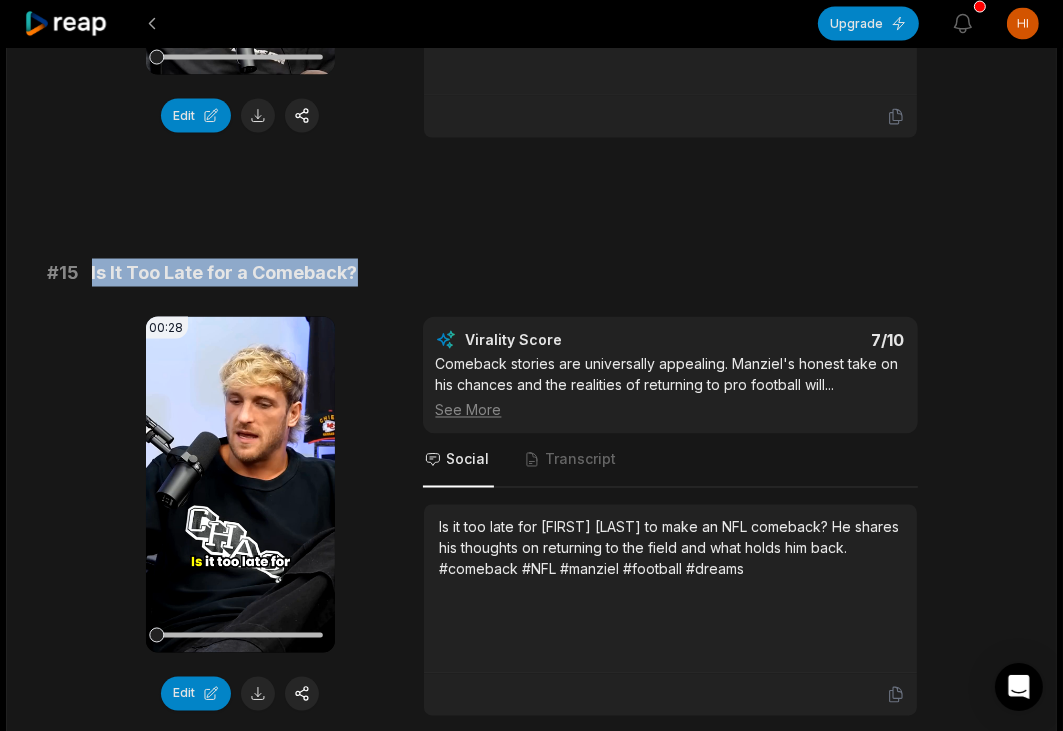drag, startPoint x: 89, startPoint y: 268, endPoint x: 366, endPoint y: 265, distance: 277.01624 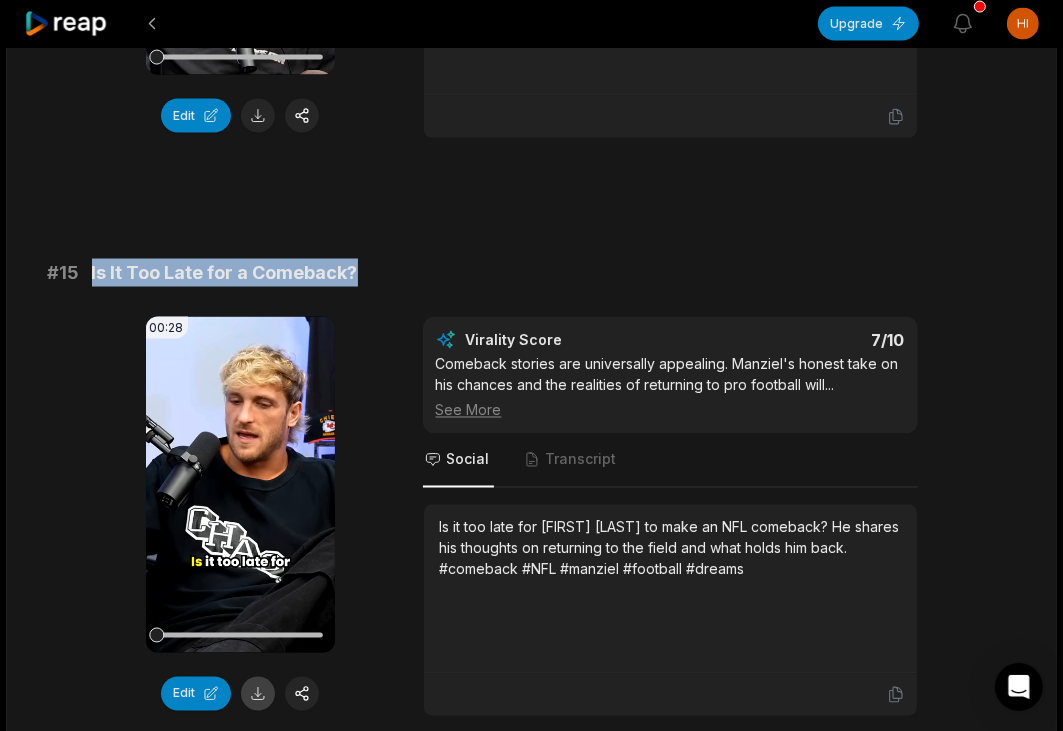 click at bounding box center (258, 694) 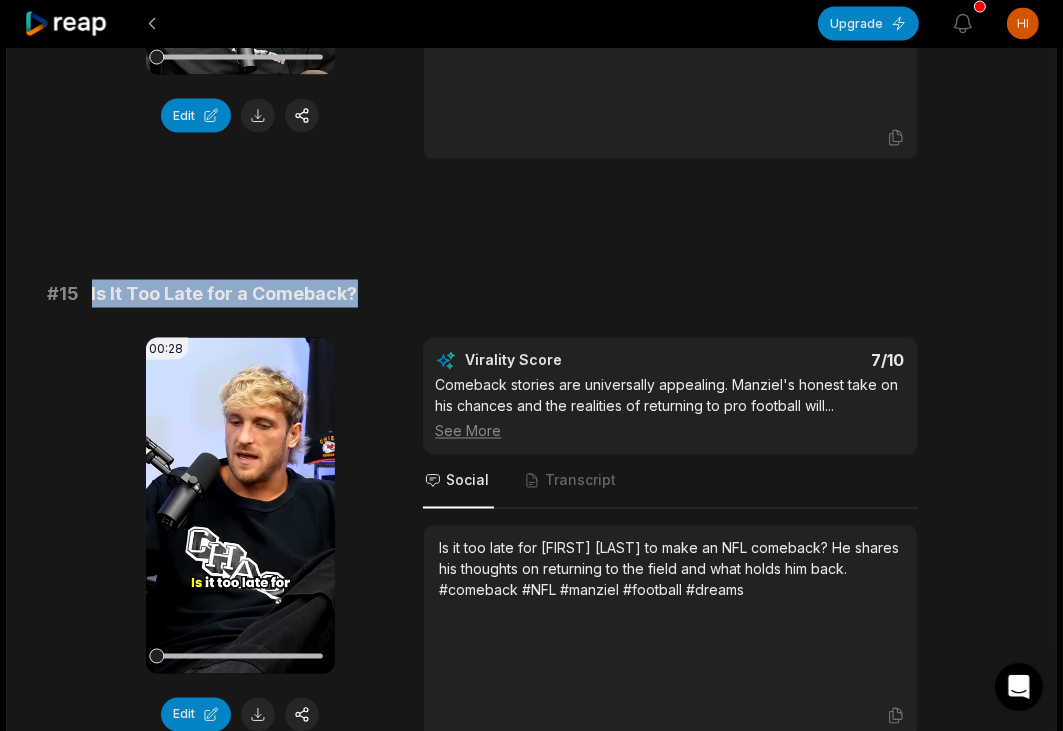 scroll, scrollTop: 0, scrollLeft: 0, axis: both 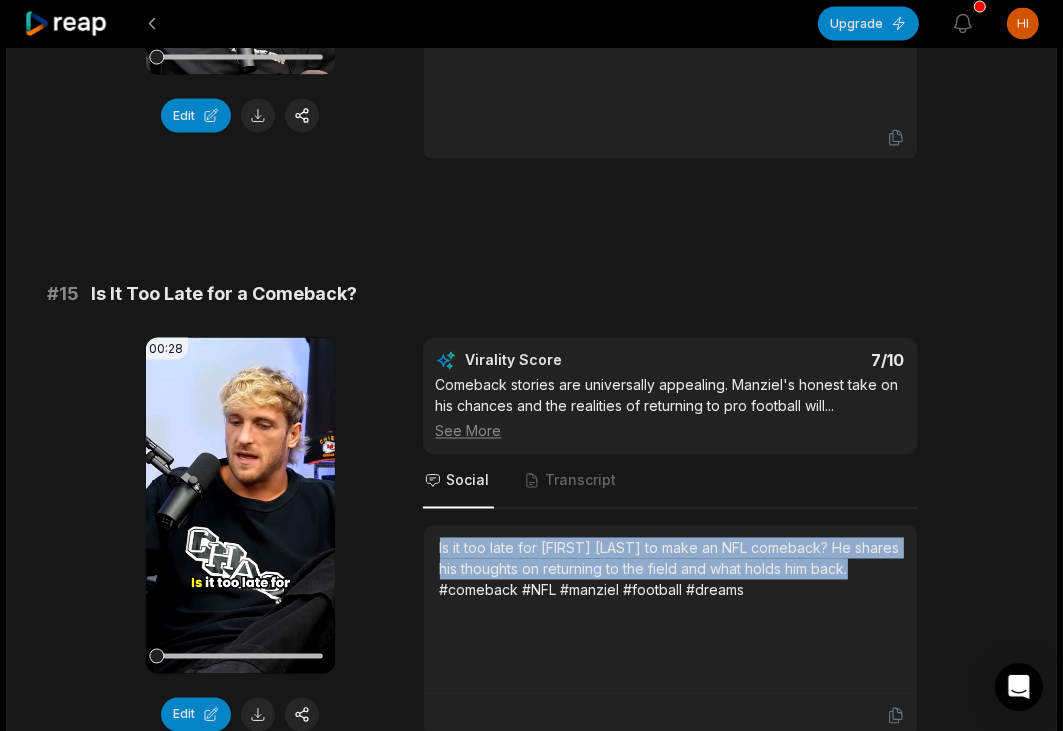 drag, startPoint x: 439, startPoint y: 520, endPoint x: 933, endPoint y: 540, distance: 494.4047 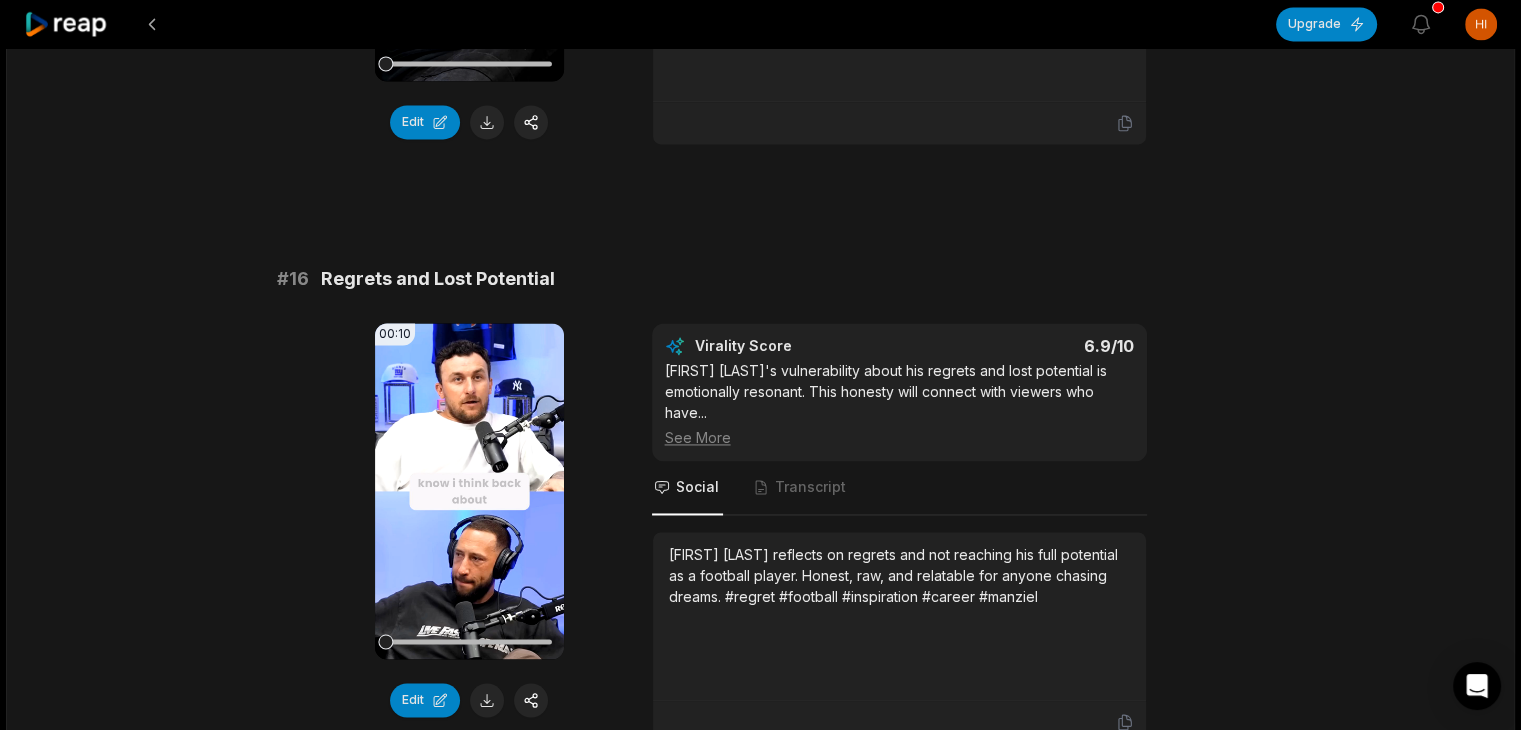 scroll, scrollTop: 3000, scrollLeft: 0, axis: vertical 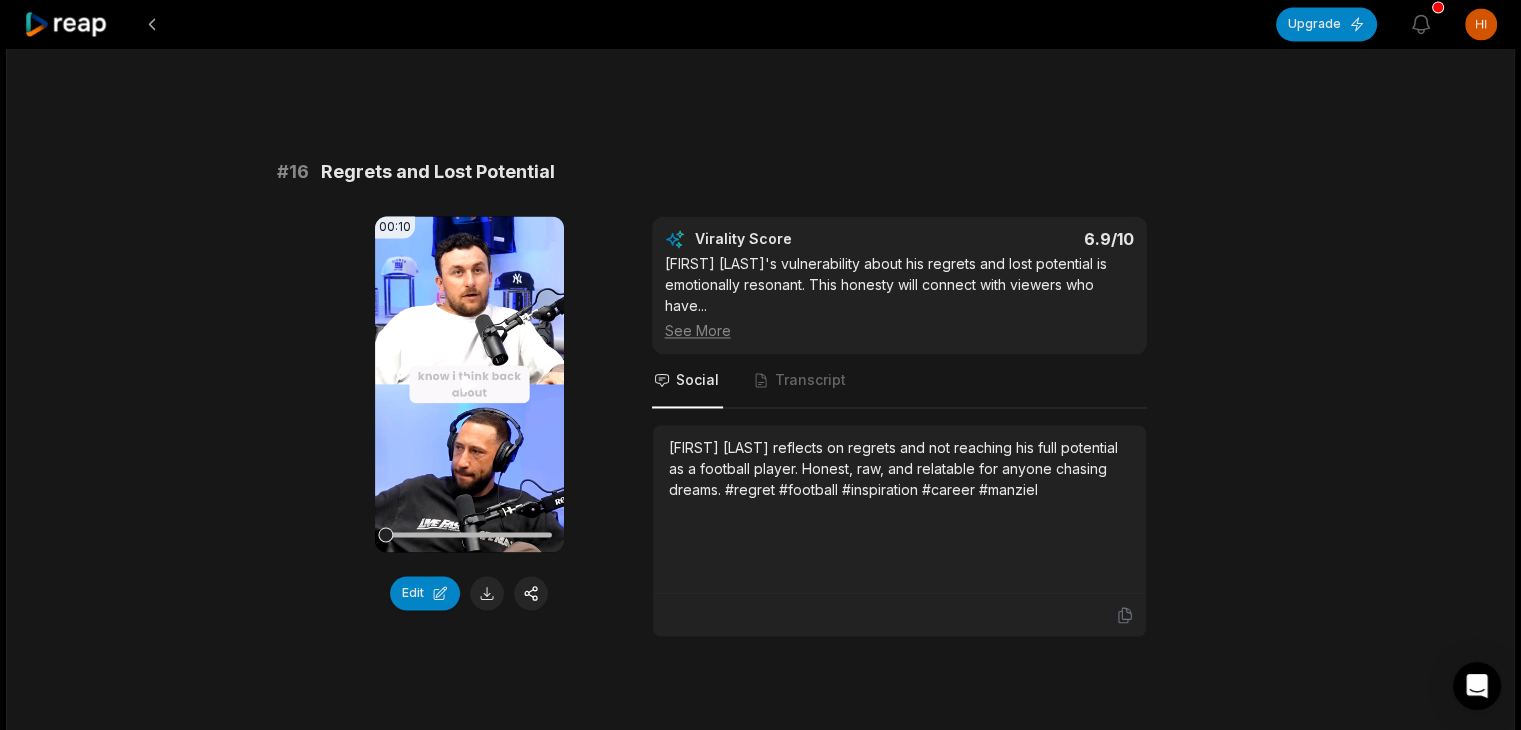 click 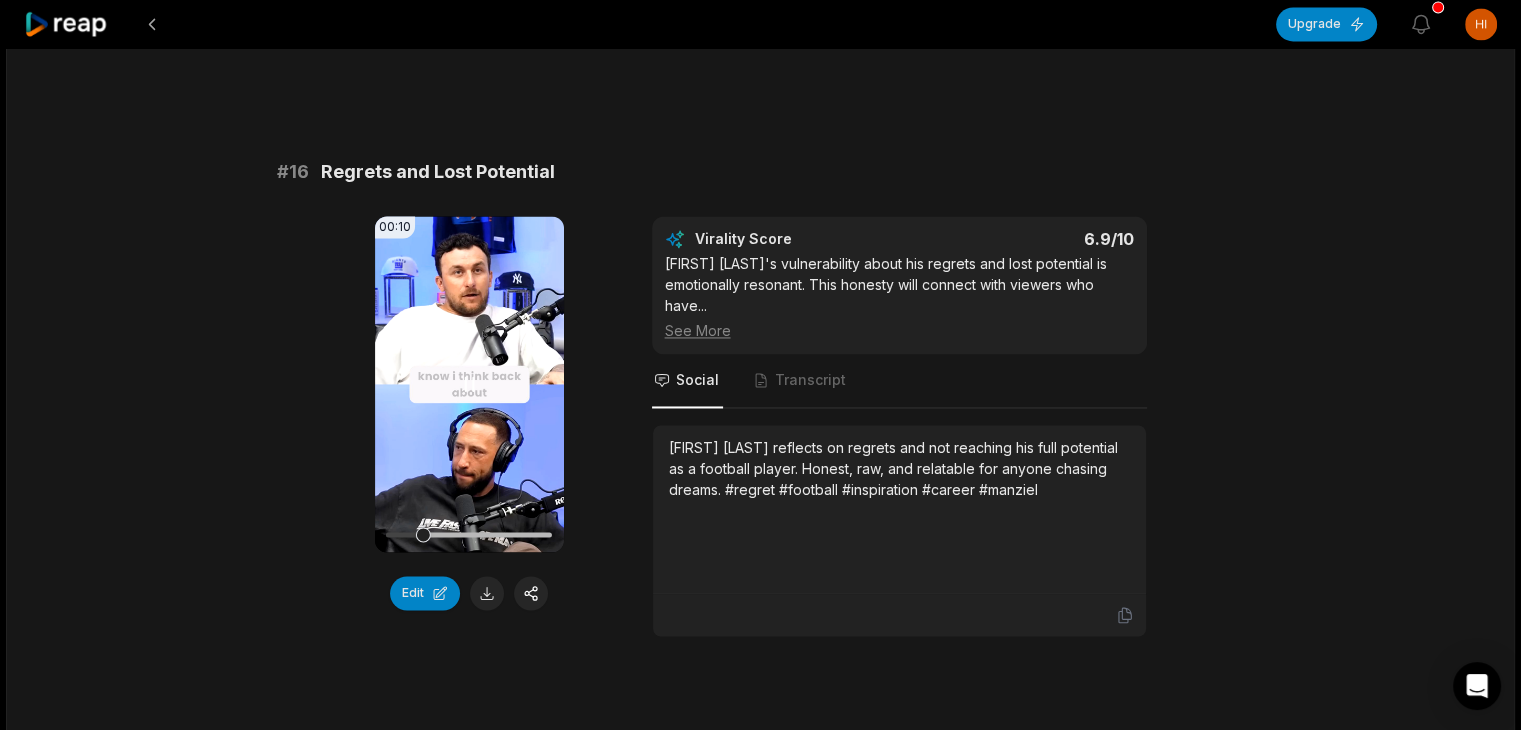 type 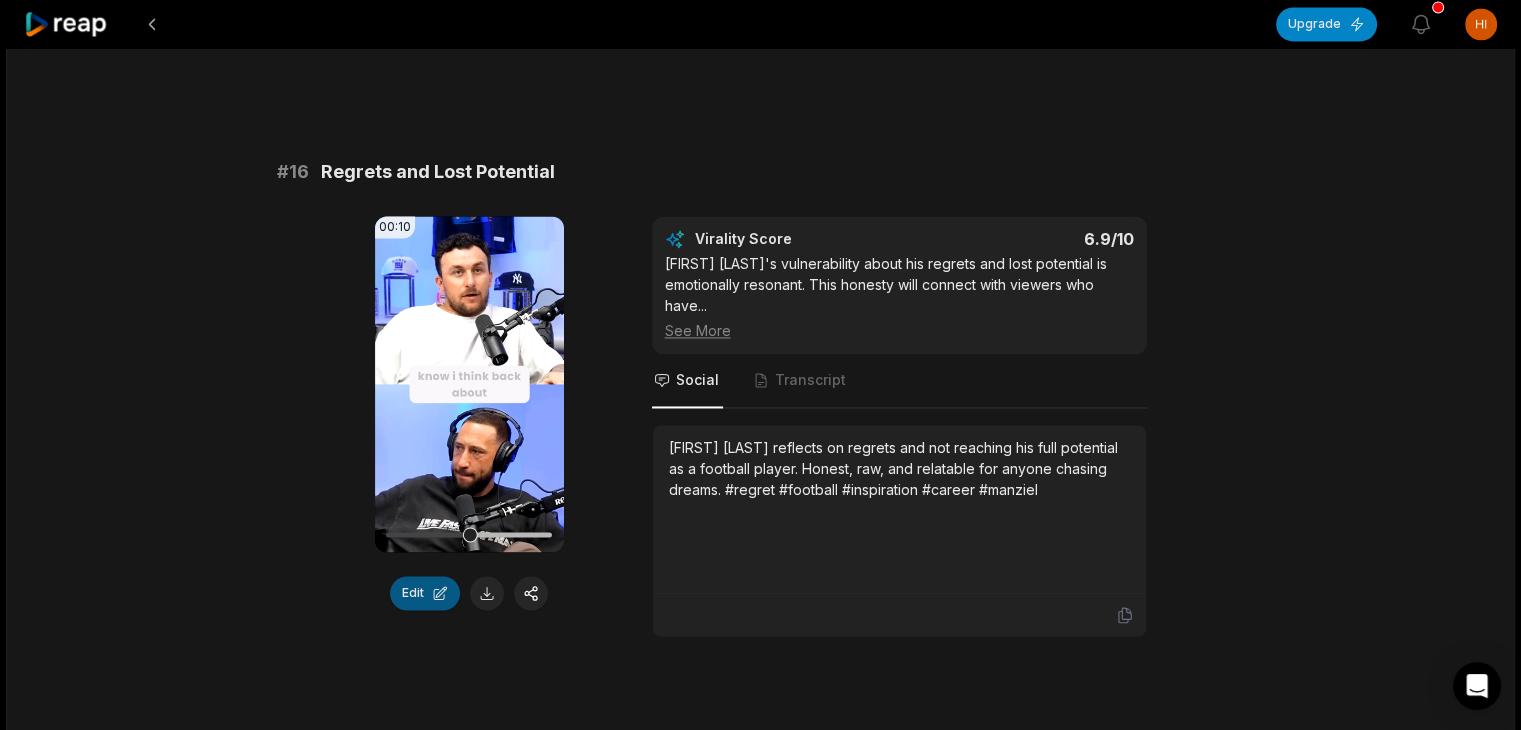 click on "Edit" at bounding box center (425, 593) 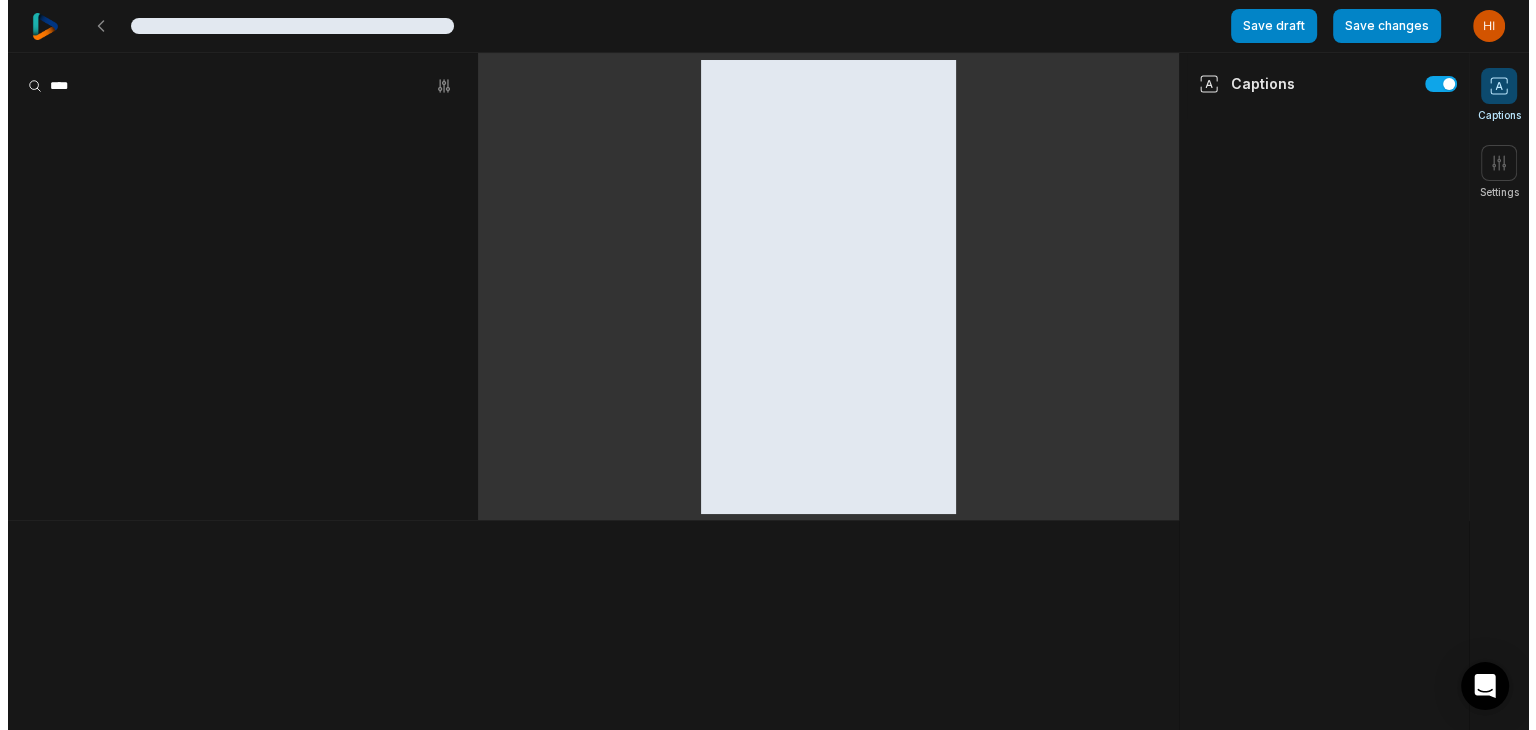 scroll, scrollTop: 0, scrollLeft: 0, axis: both 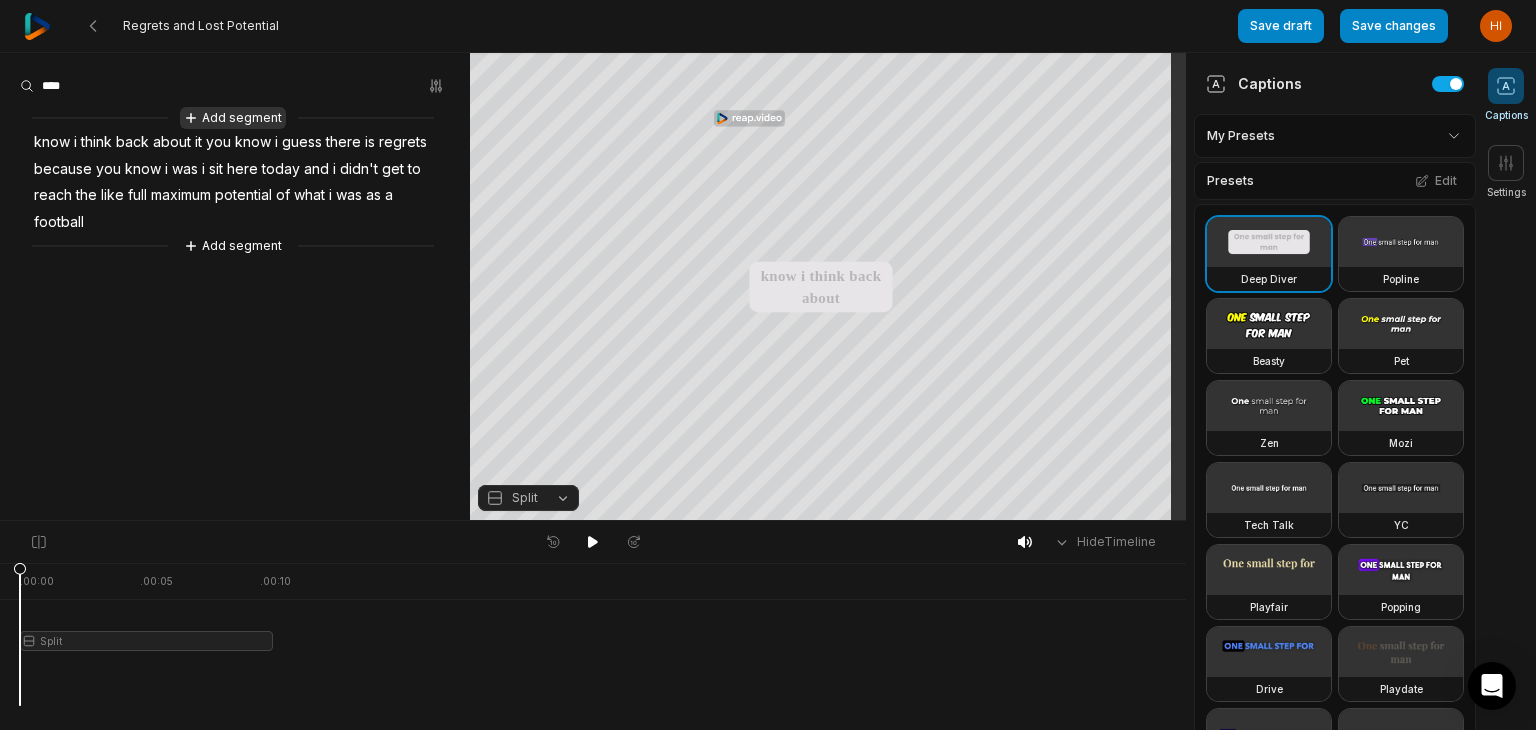 click on "Add segment" at bounding box center (233, 118) 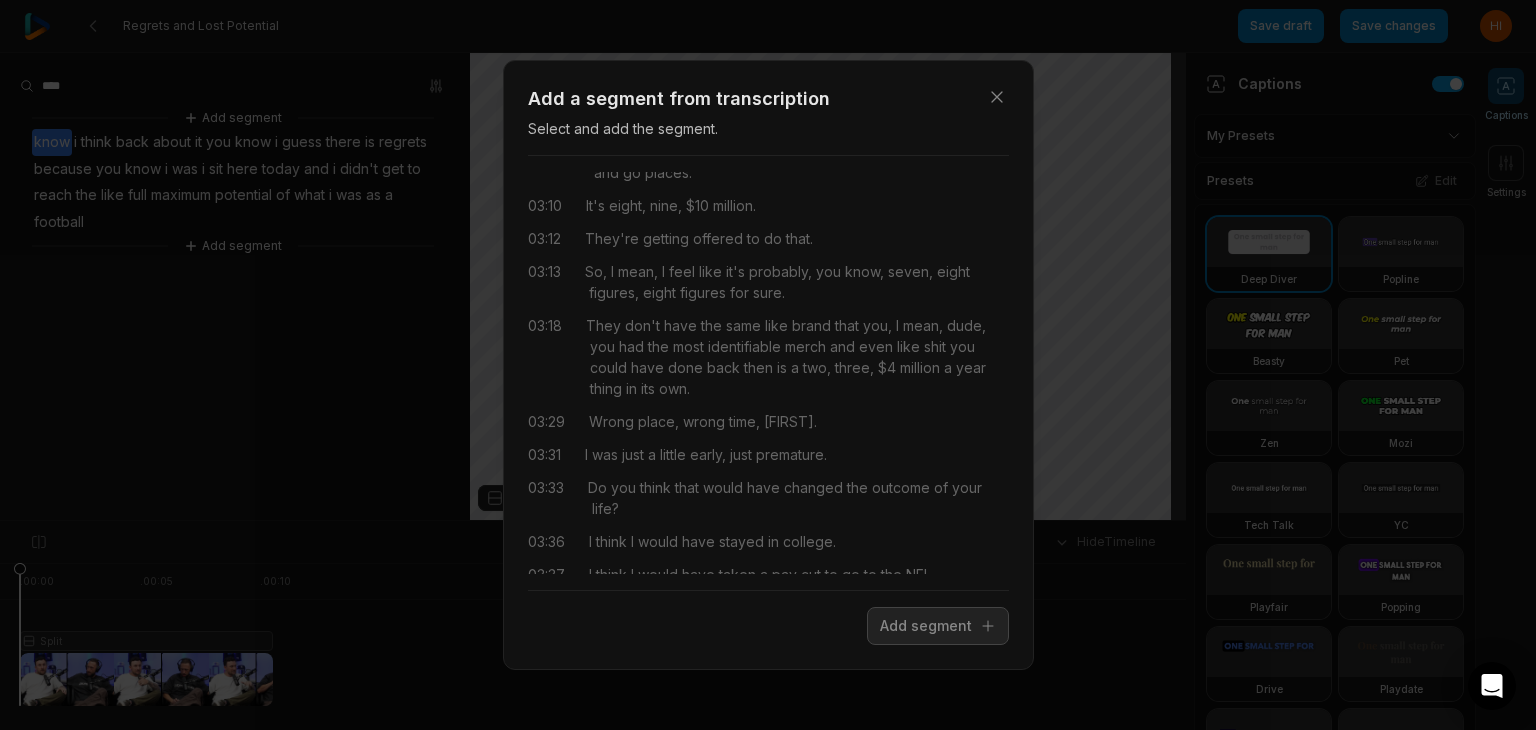scroll, scrollTop: 3096, scrollLeft: 0, axis: vertical 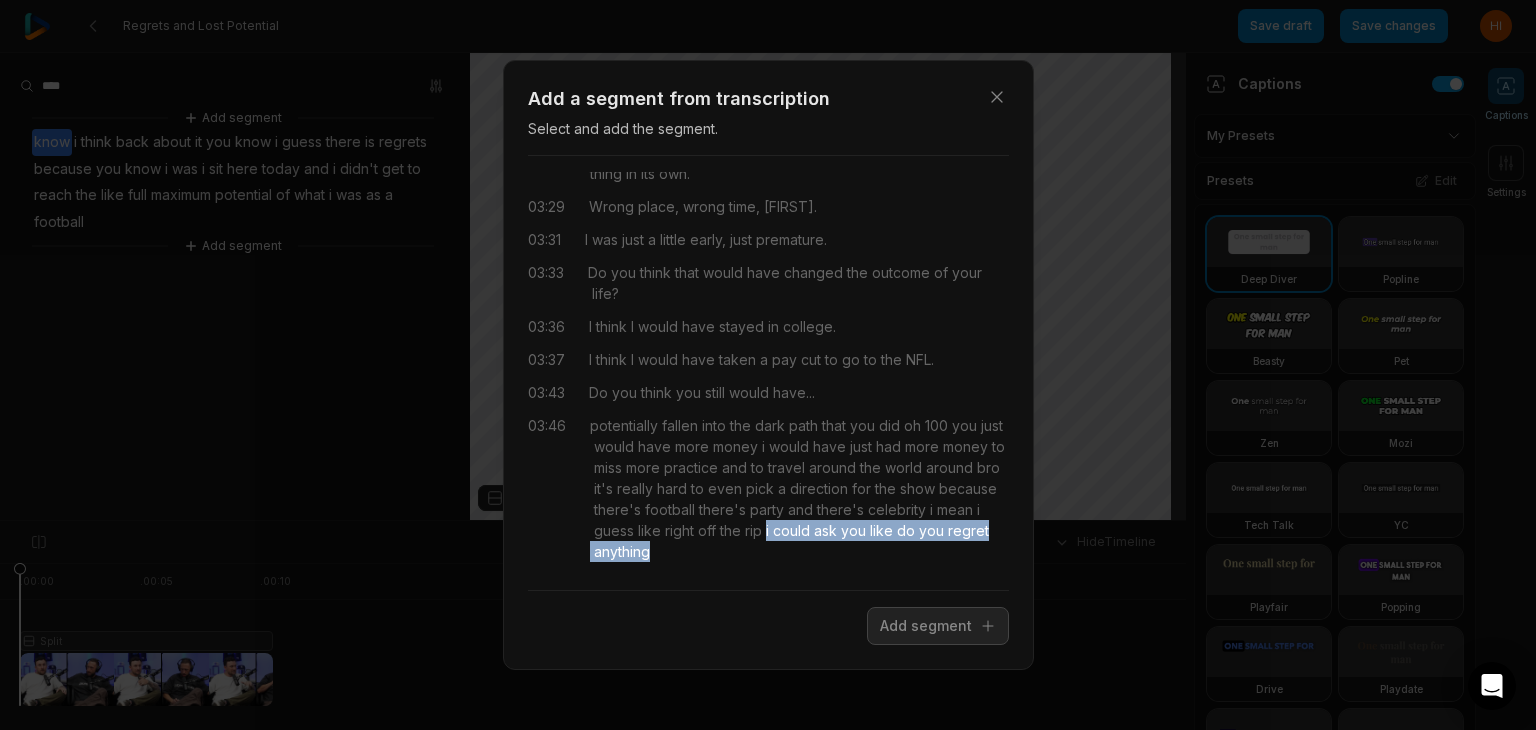 drag, startPoint x: 884, startPoint y: 532, endPoint x: 899, endPoint y: 552, distance: 25 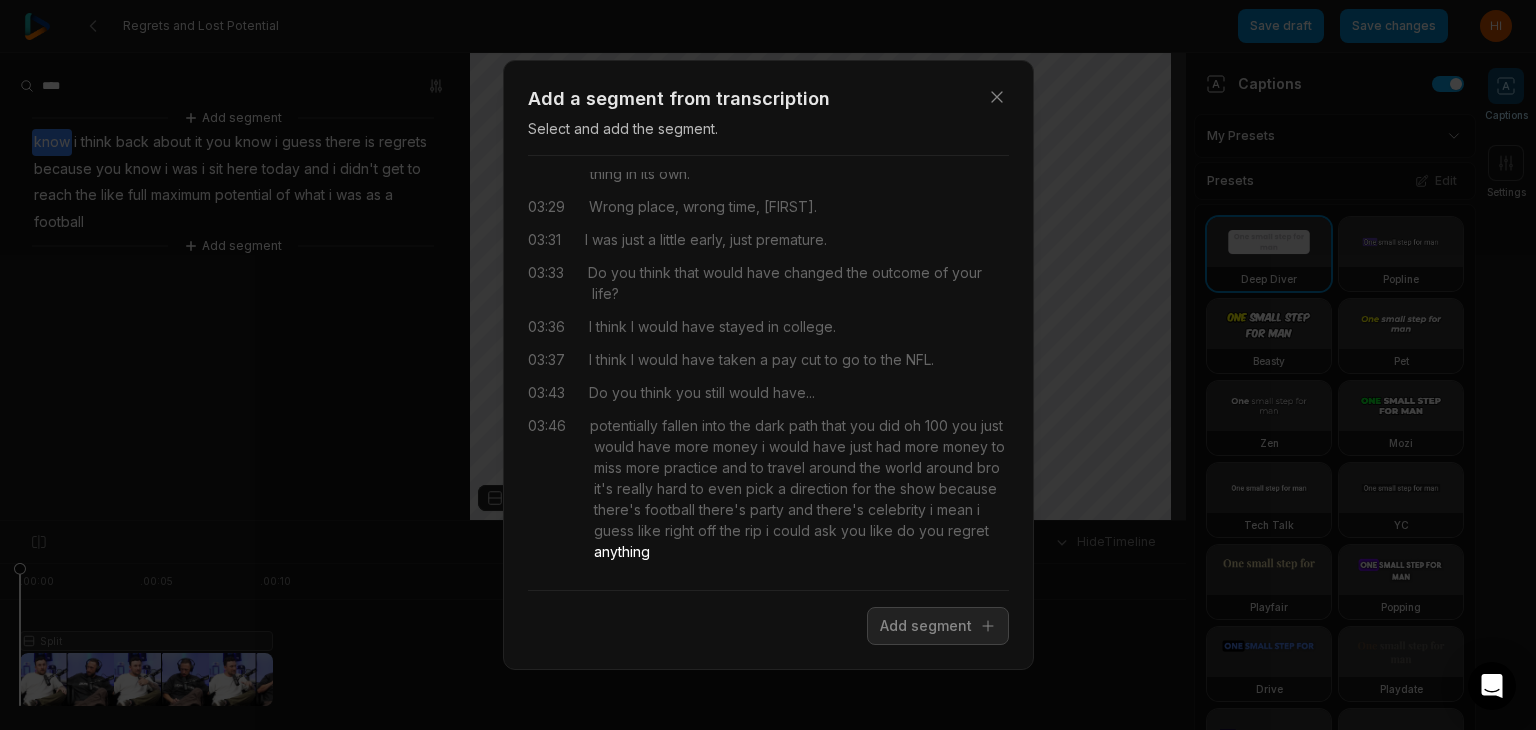 click on "potentially   fallen   into   the   dark   path   that   you   did   oh   100   you   just   would   have   more   money   i   would   have   just   had   more   money   to   miss   more   practice   and   to   travel   around   the   world   around   bro   it's   really   hard   to   even   pick   a   direction   for   the   show   because   there's   football   there's   party   and   there's   celebrity   i   mean   i   guess   like   right   off   the   rip   i   could   ask   you   like   do   you   regret   anything" at bounding box center [799, 488] 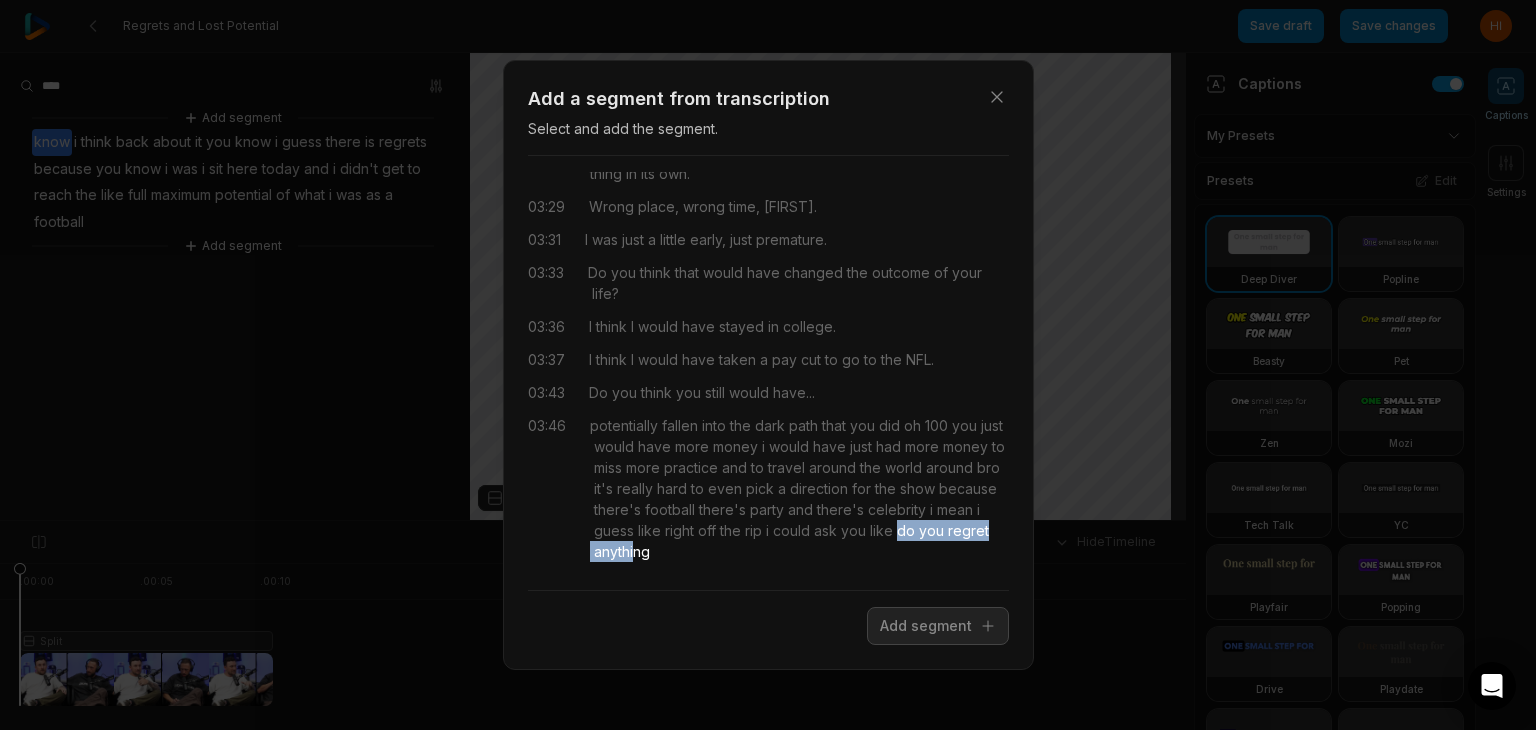 drag, startPoint x: 622, startPoint y: 554, endPoint x: 761, endPoint y: 553, distance: 139.0036 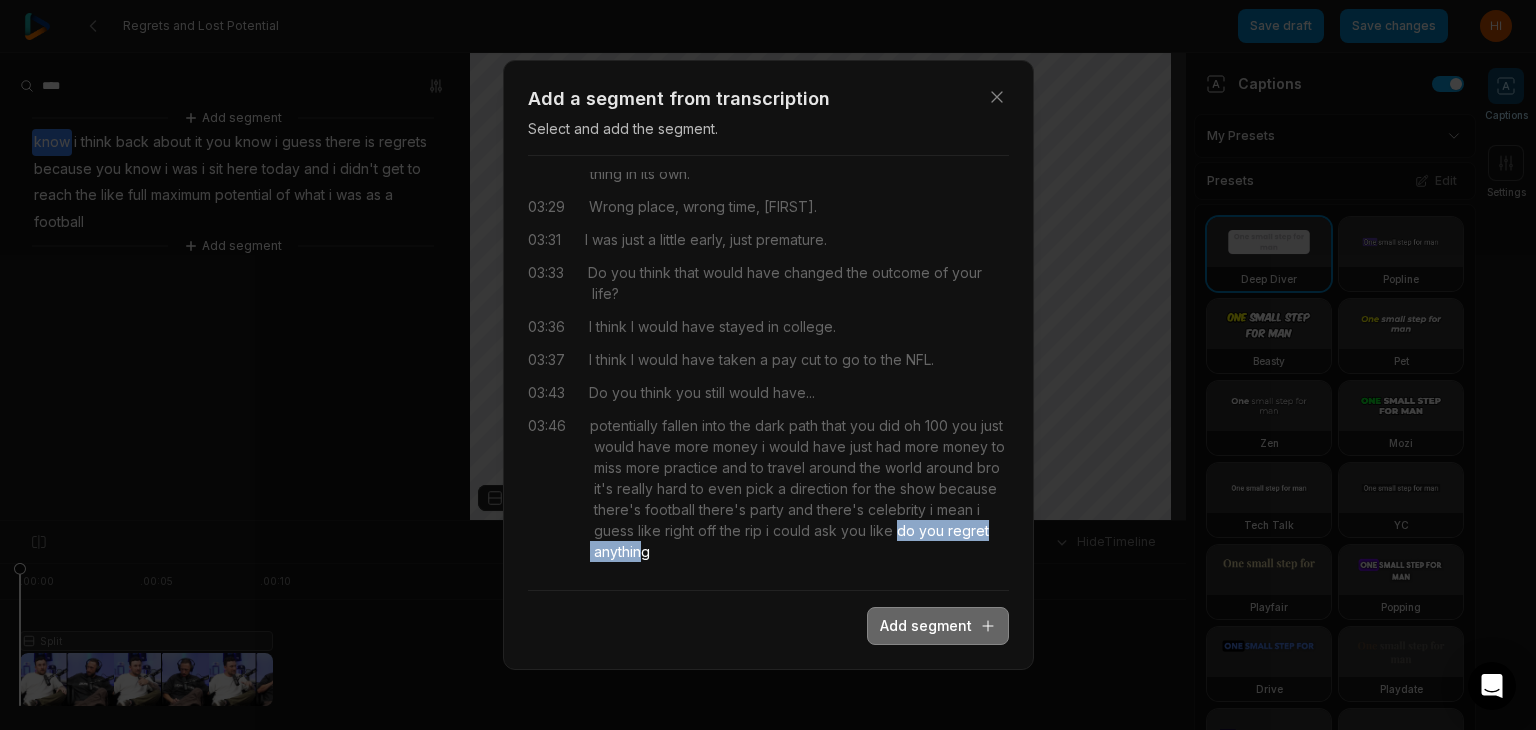 click on "Add segment" at bounding box center (938, 626) 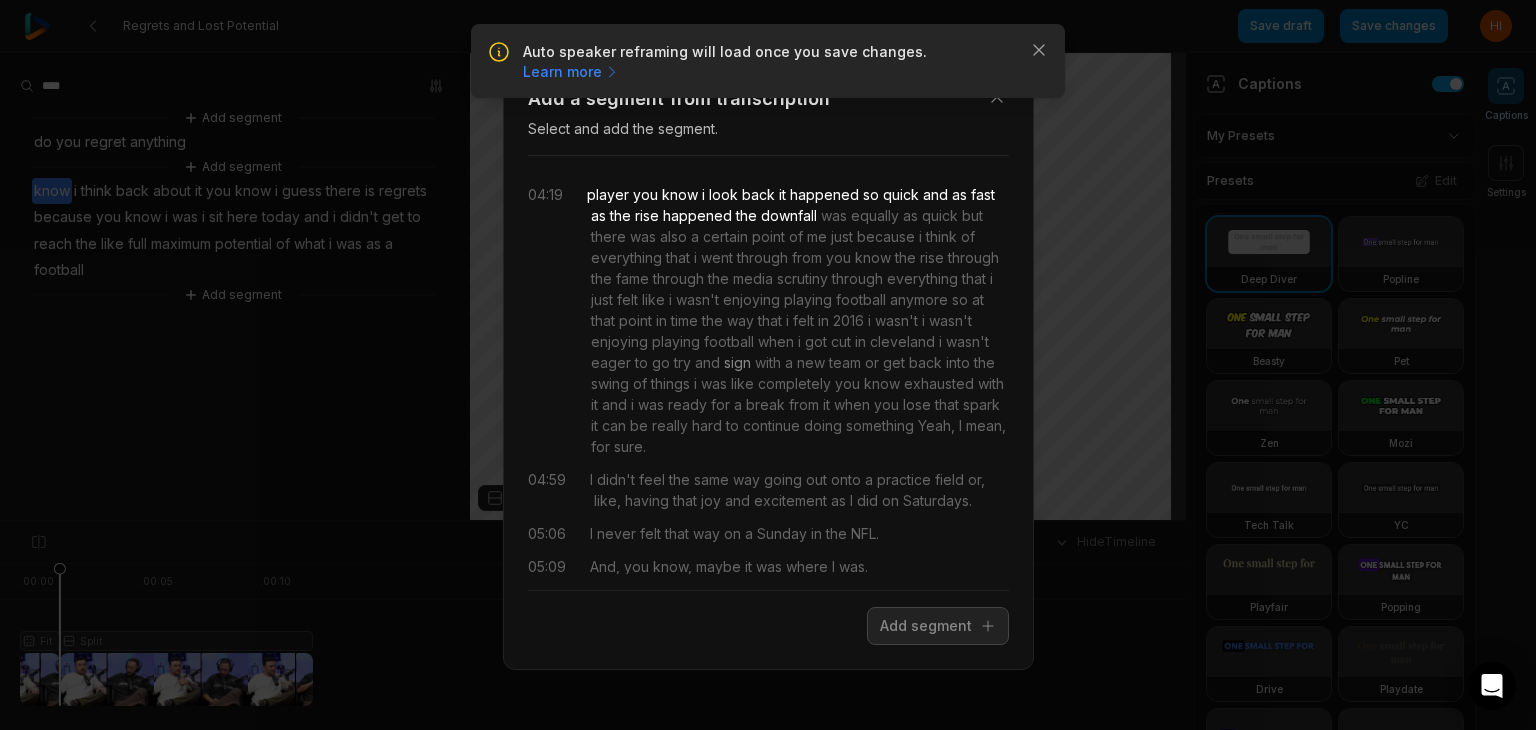 scroll, scrollTop: 0, scrollLeft: 0, axis: both 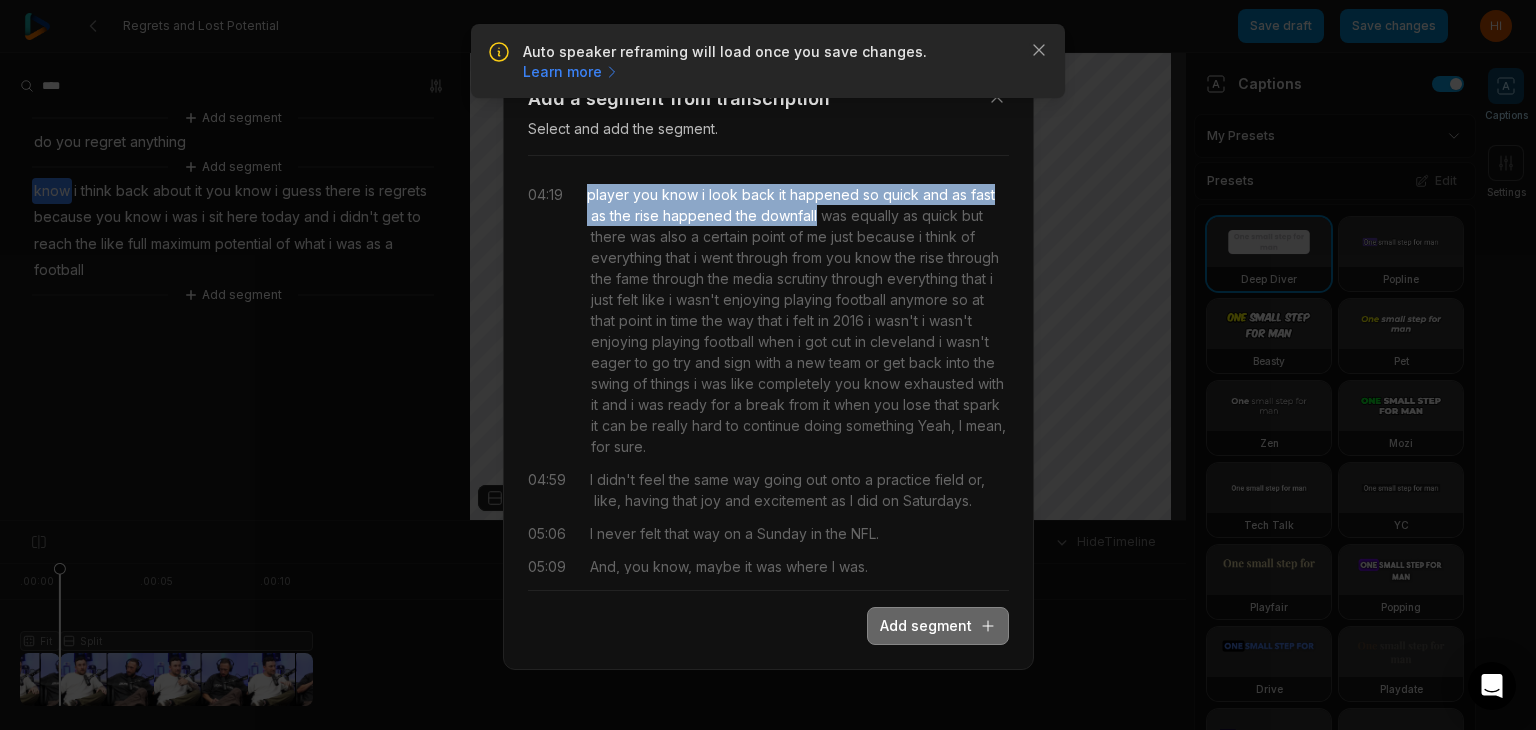 click on "Add segment" at bounding box center [938, 626] 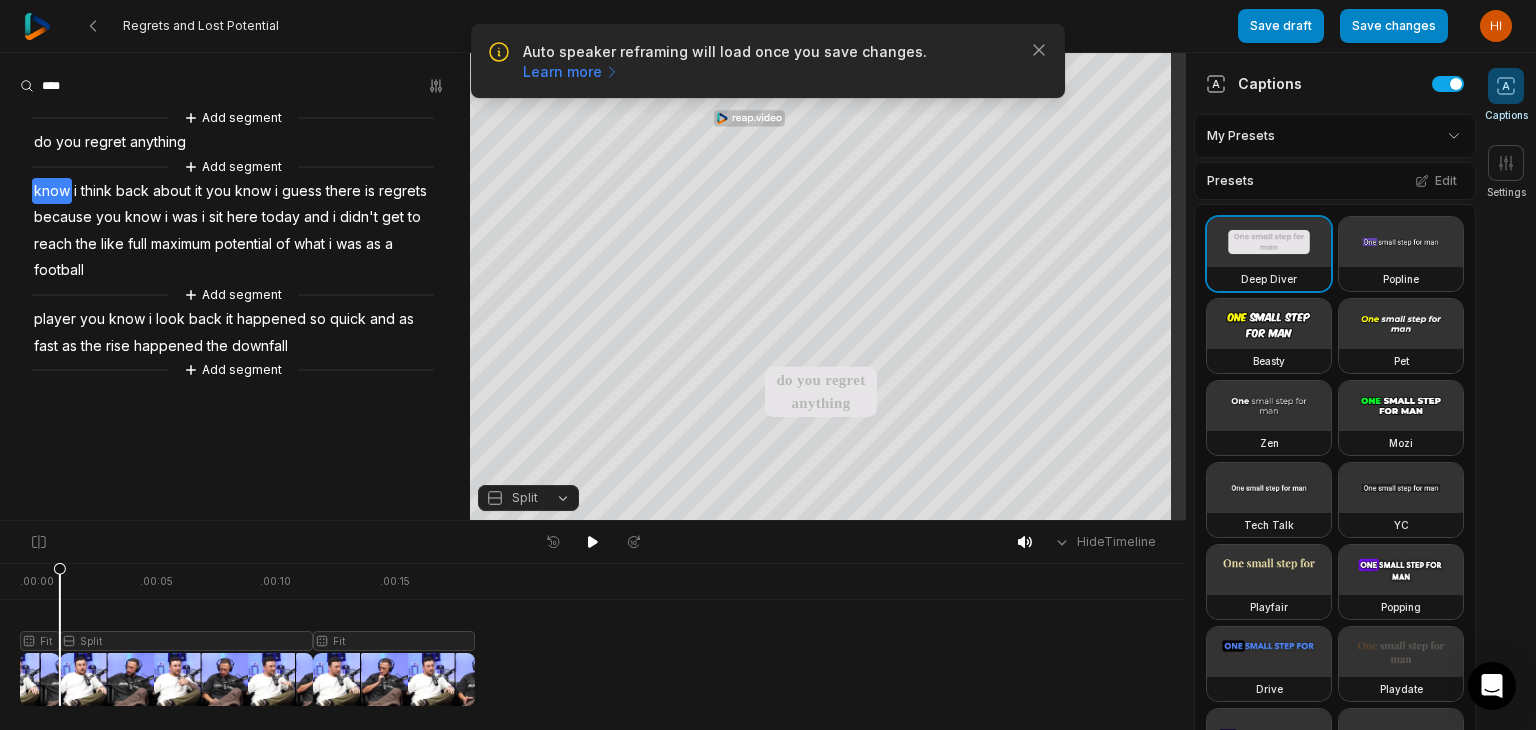 click on "do" at bounding box center (43, 142) 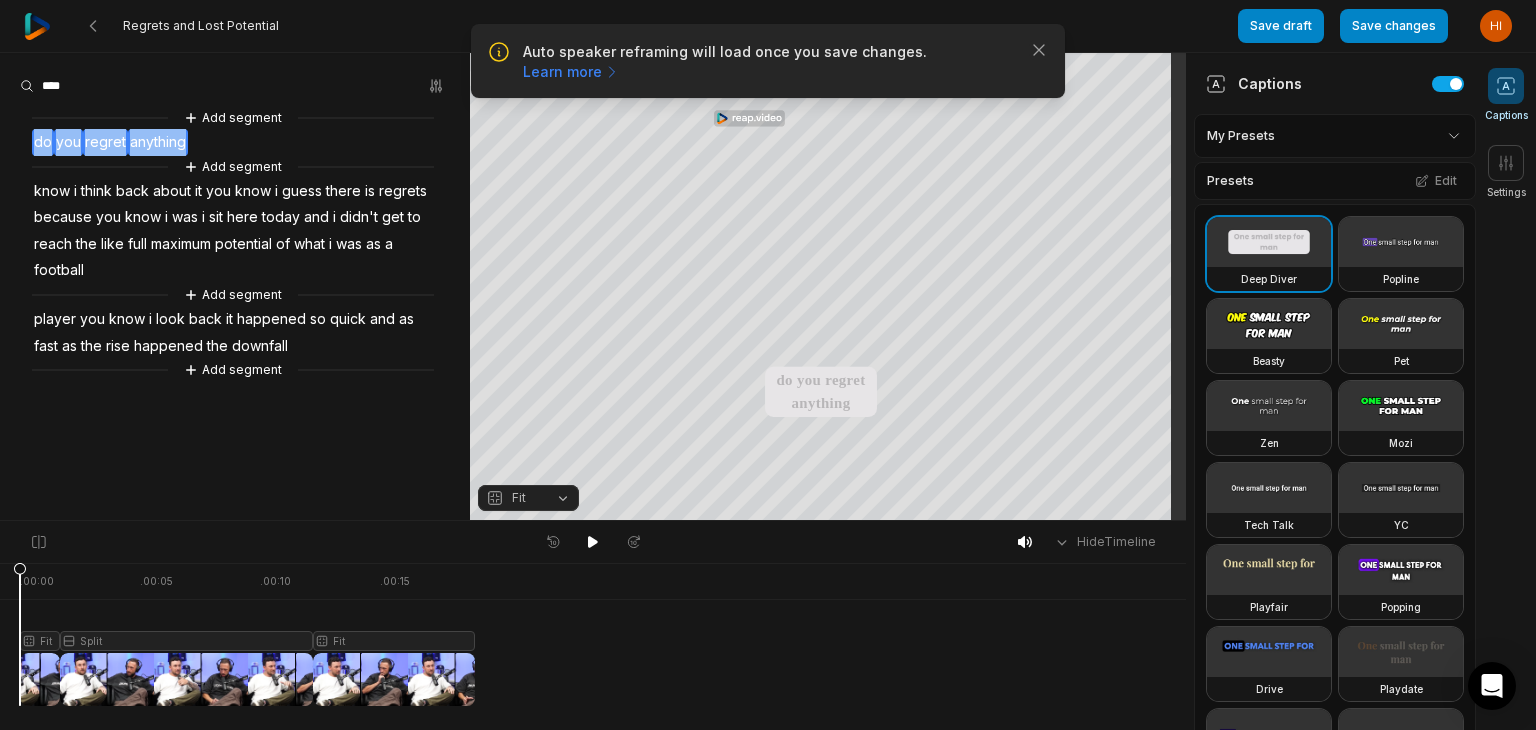click on "do" at bounding box center [43, 142] 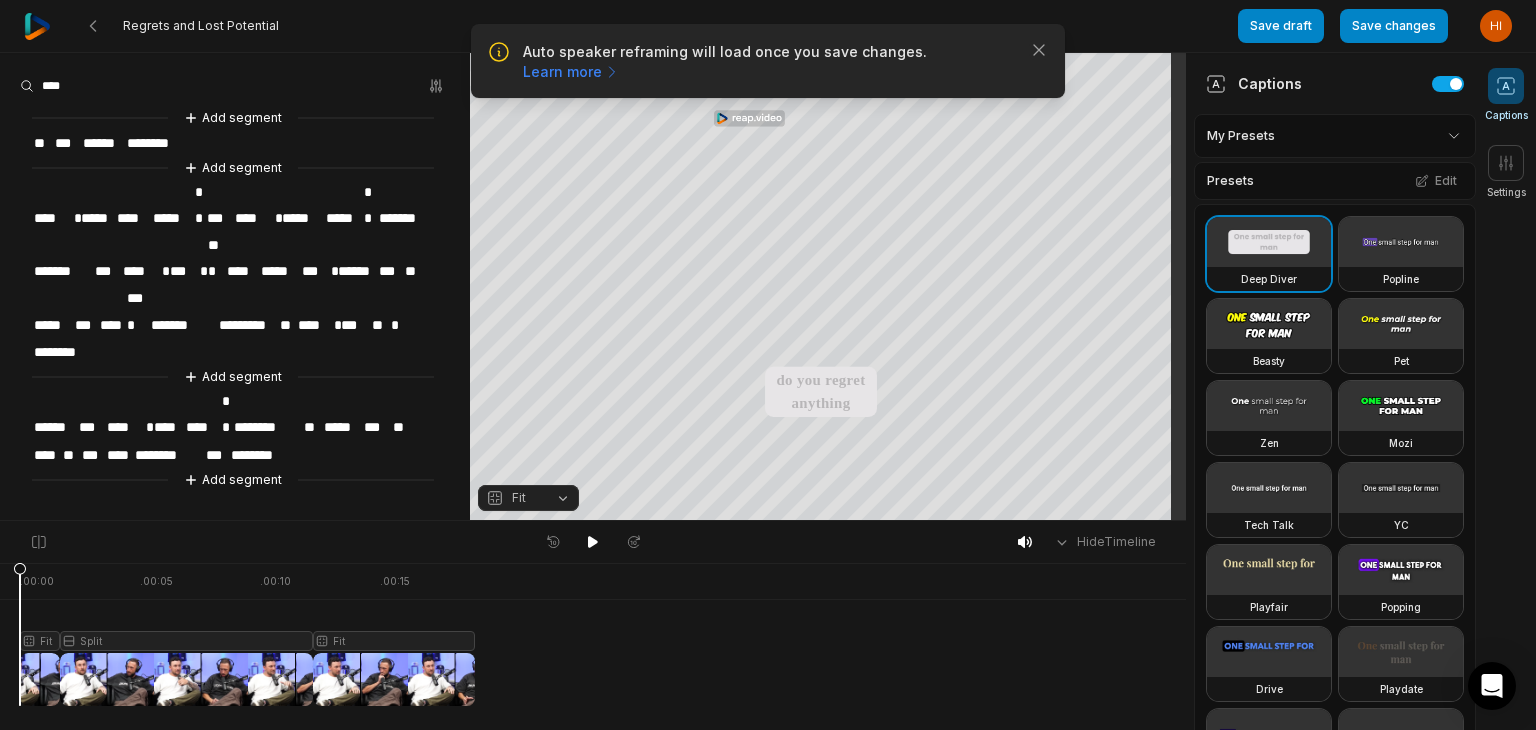 click on "**" at bounding box center (42, 143) 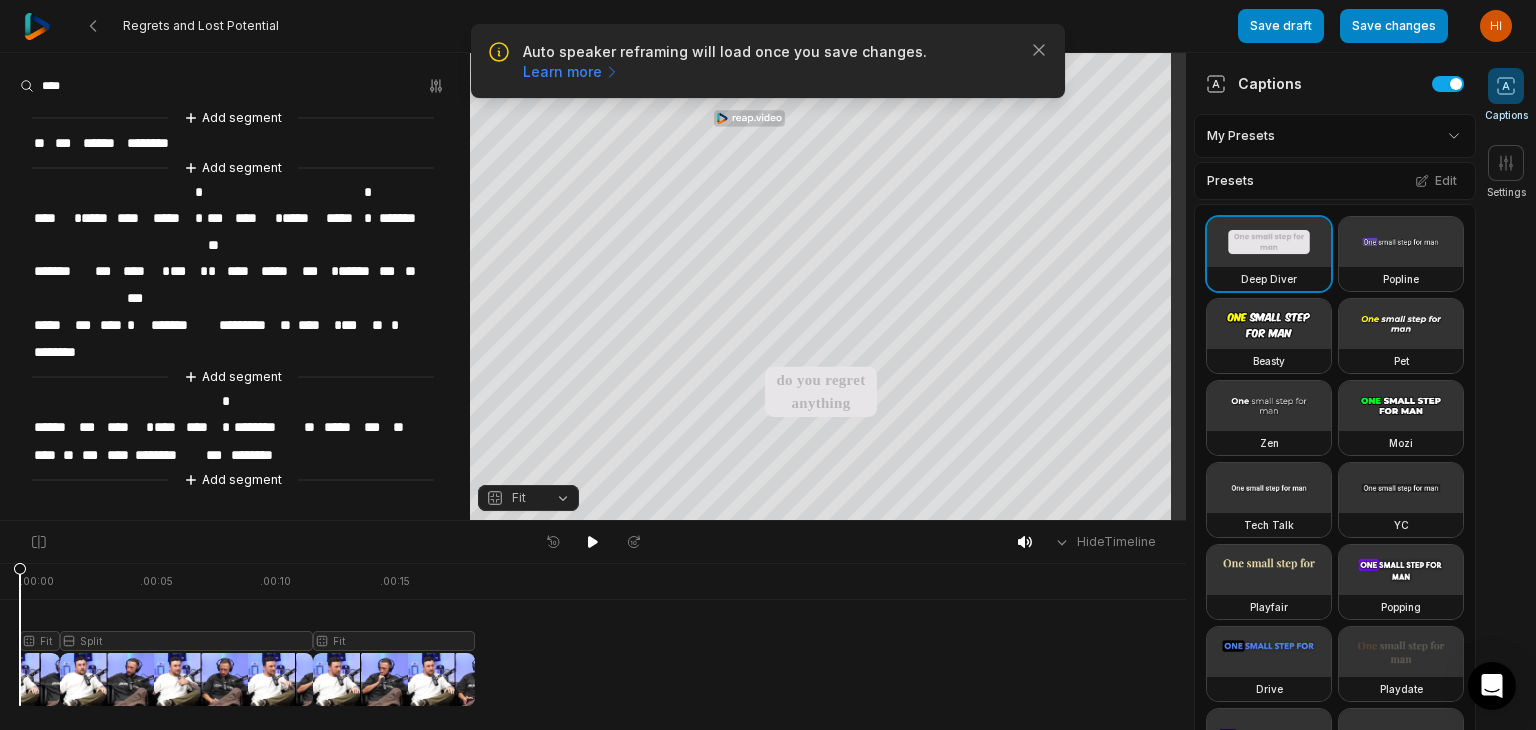 type 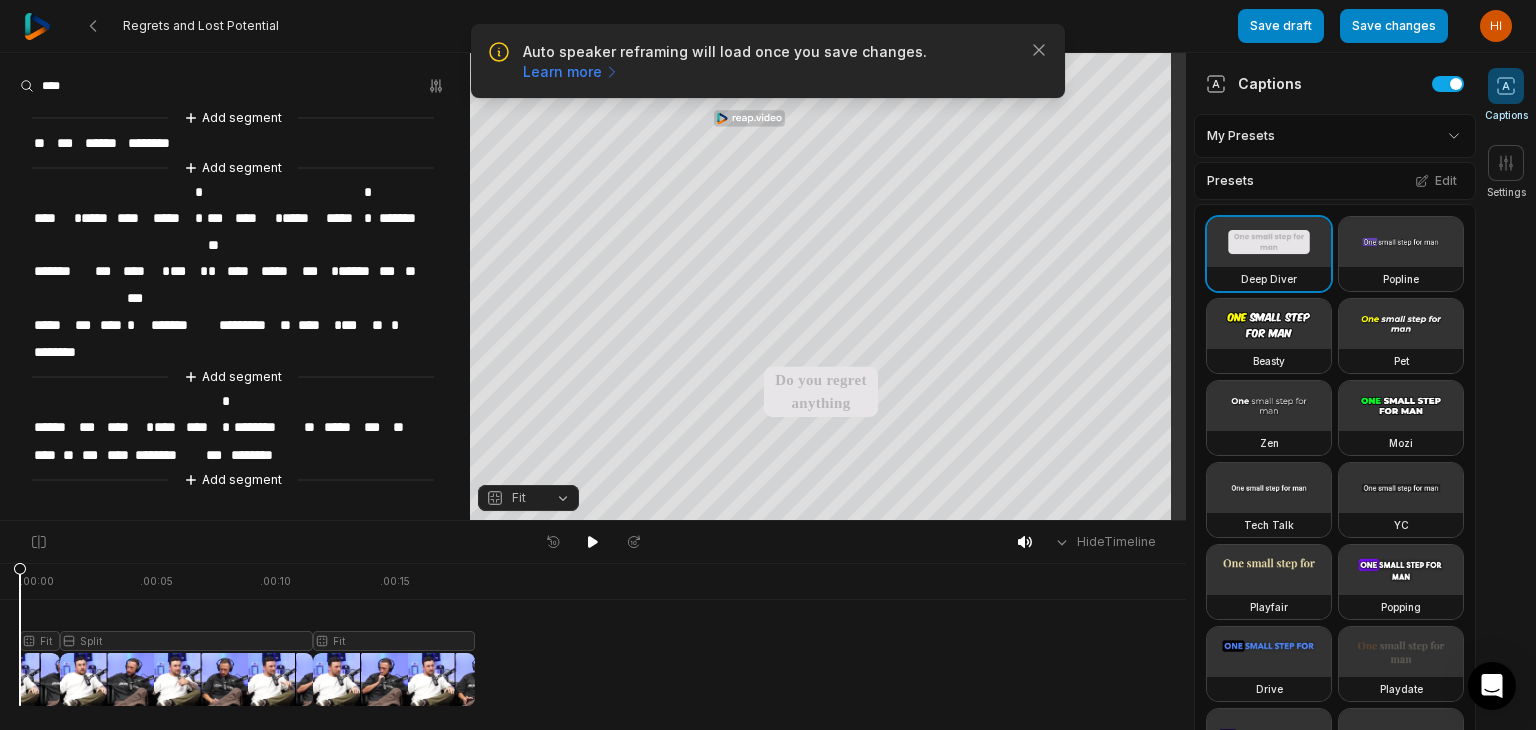 click on "Add segment ** *** ****** ********   Add segment **** * ***** **** ***** ** *** **** * ***** ***** ** ******* ******* *** **** * *** * *** **** ***** *** * ****** *** ** ***** *** **** **** ******* ********* ** **** * *** ** * ********   Add segment ****** *** **** * **** **** ** ******** ** ***** *** ** **** ** *** **** ******** *** ********   Add segment" at bounding box center (235, 299) 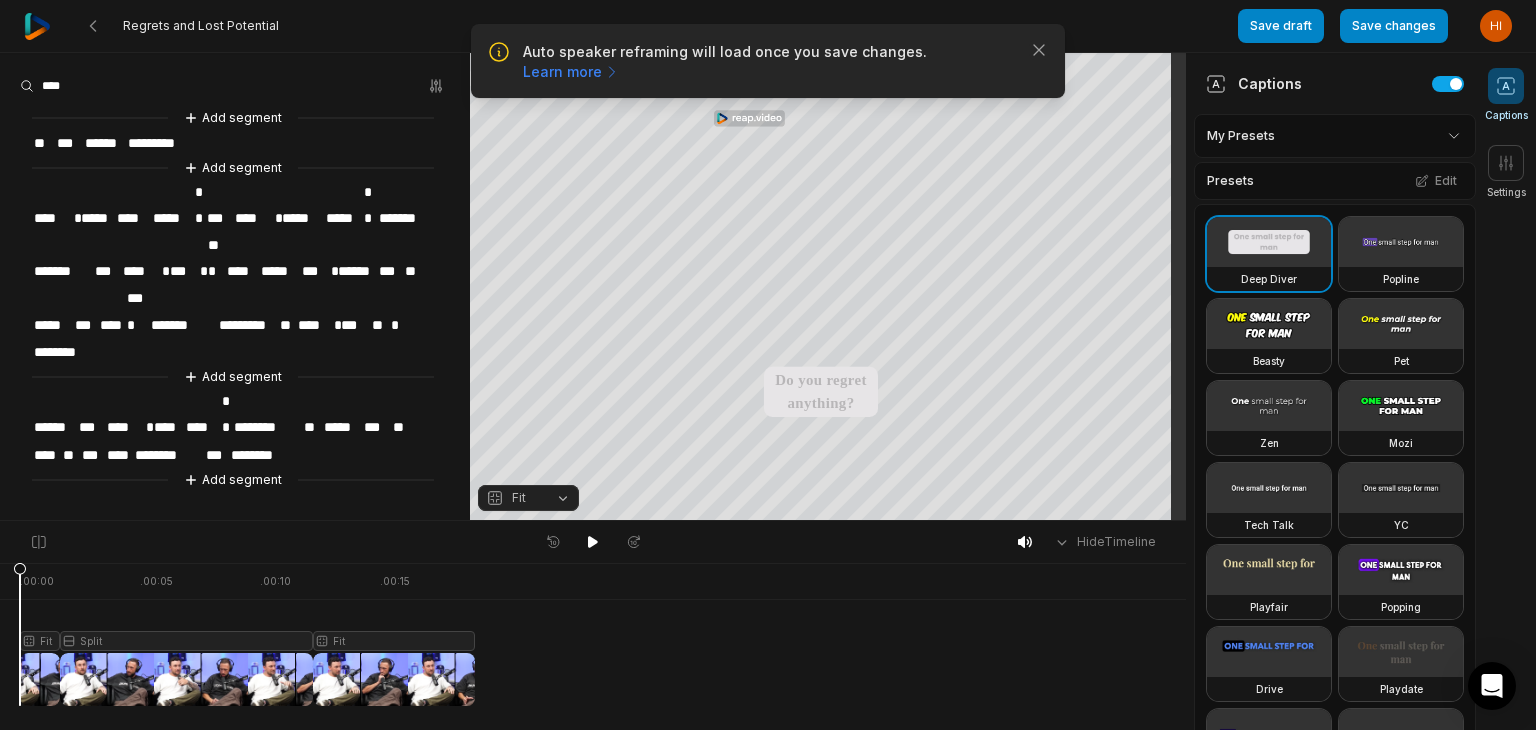 click on "****" at bounding box center [52, 218] 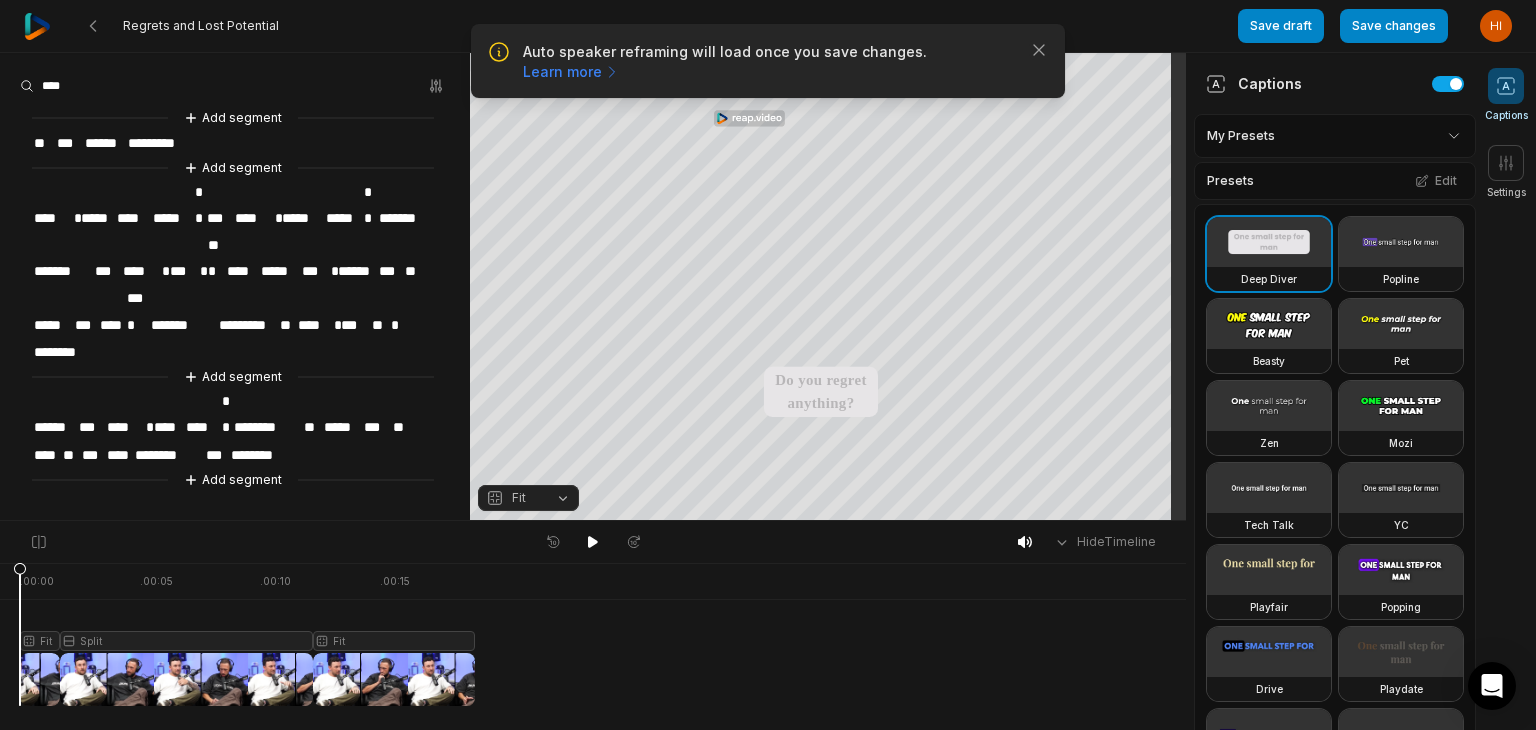 type 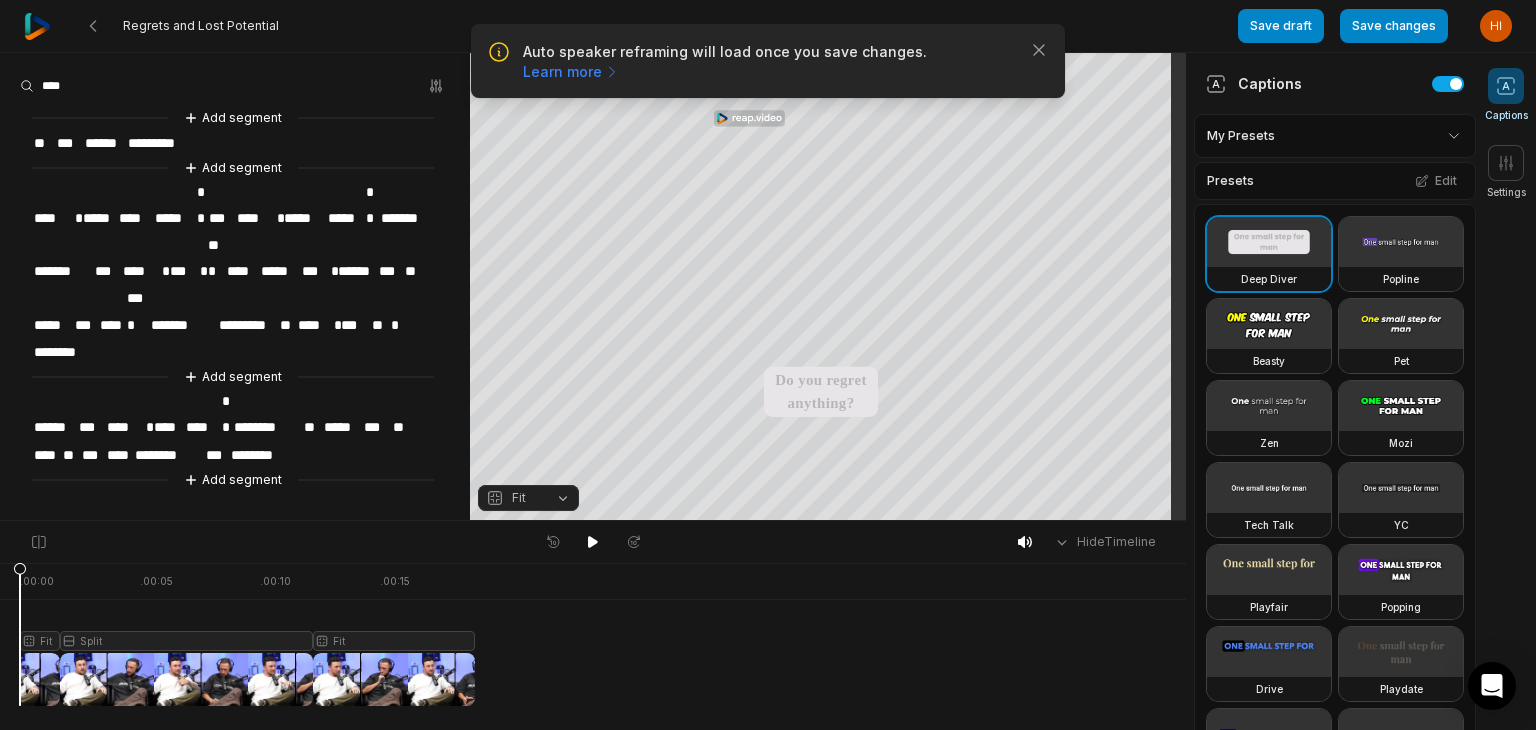 click on "*" at bounding box center (76, 218) 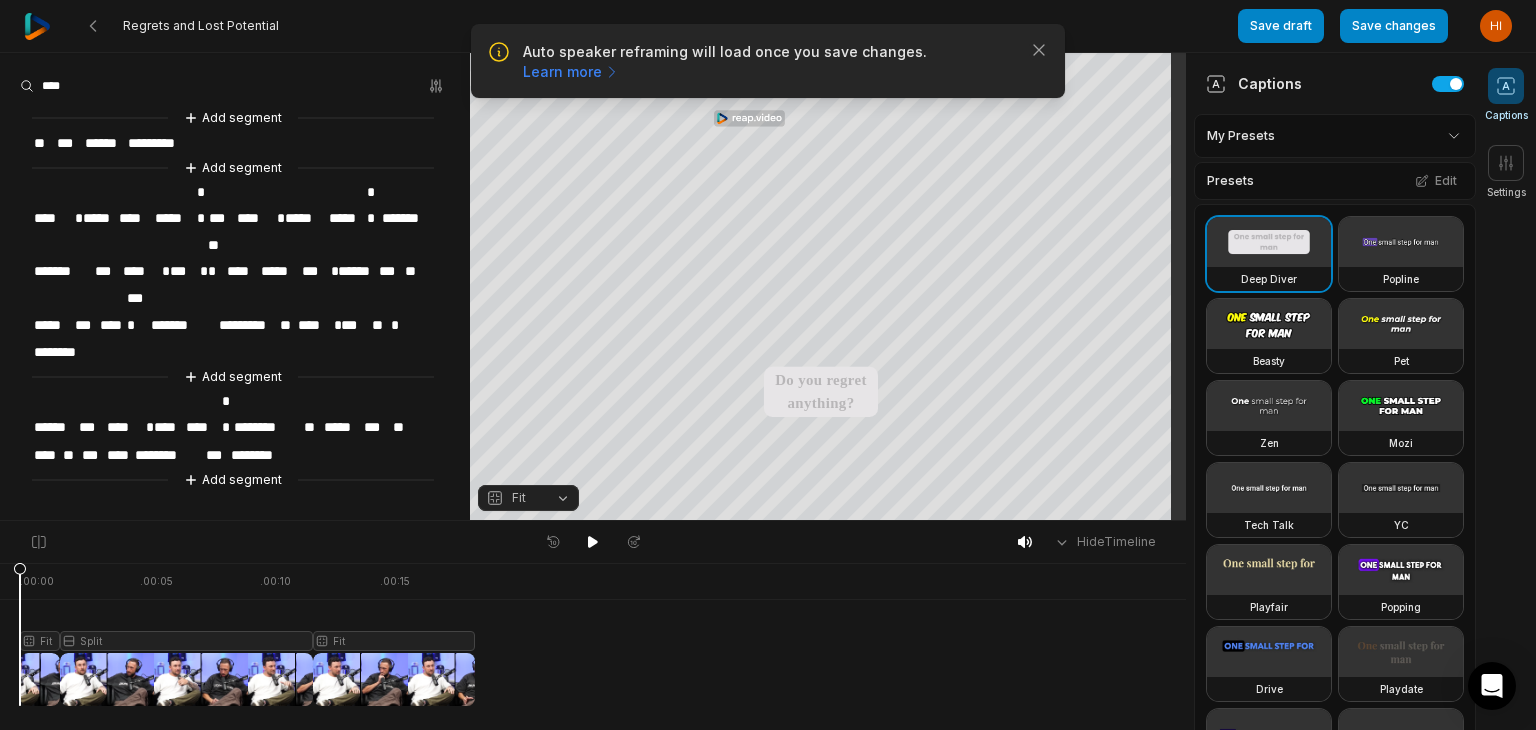 click on "*" at bounding box center [163, 271] 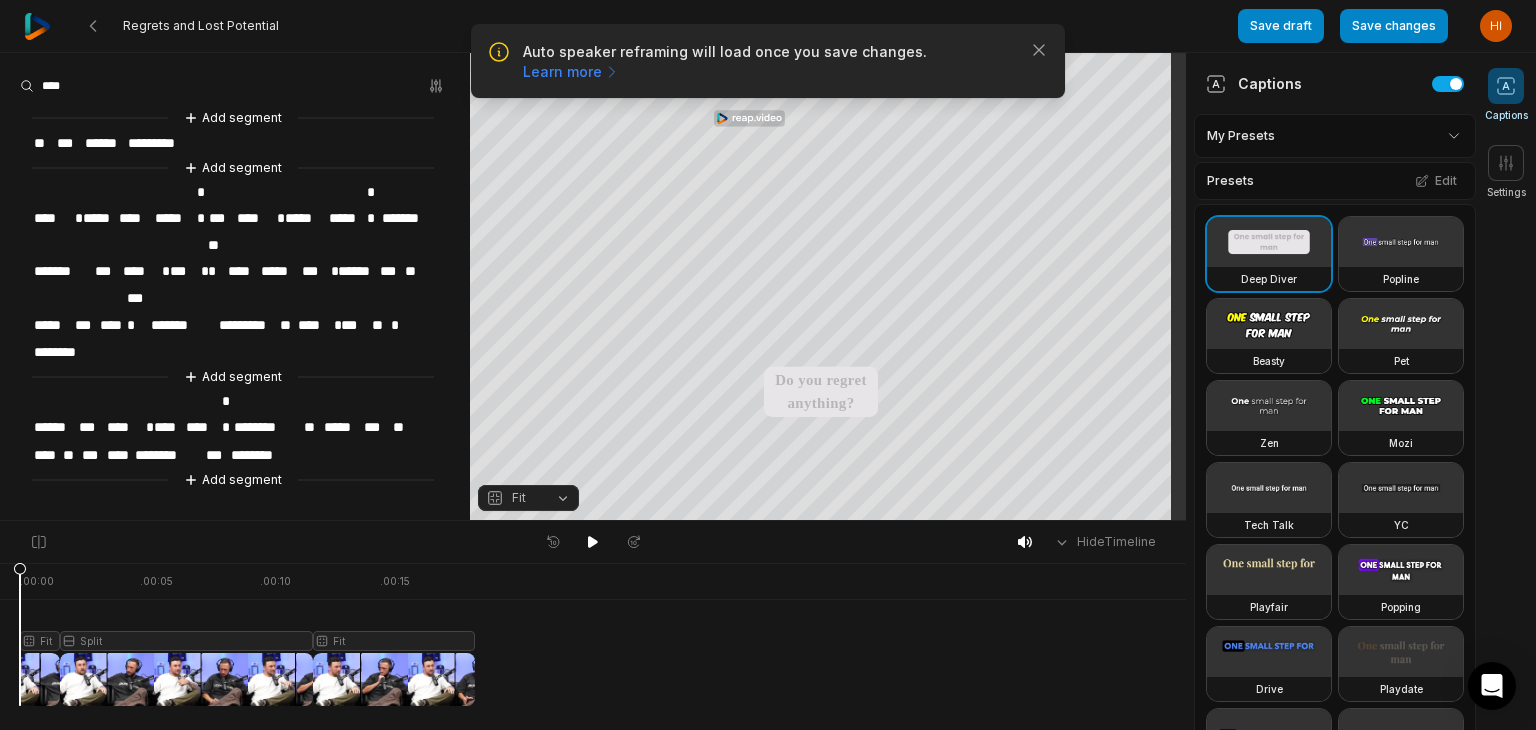 click on "*" at bounding box center [202, 271] 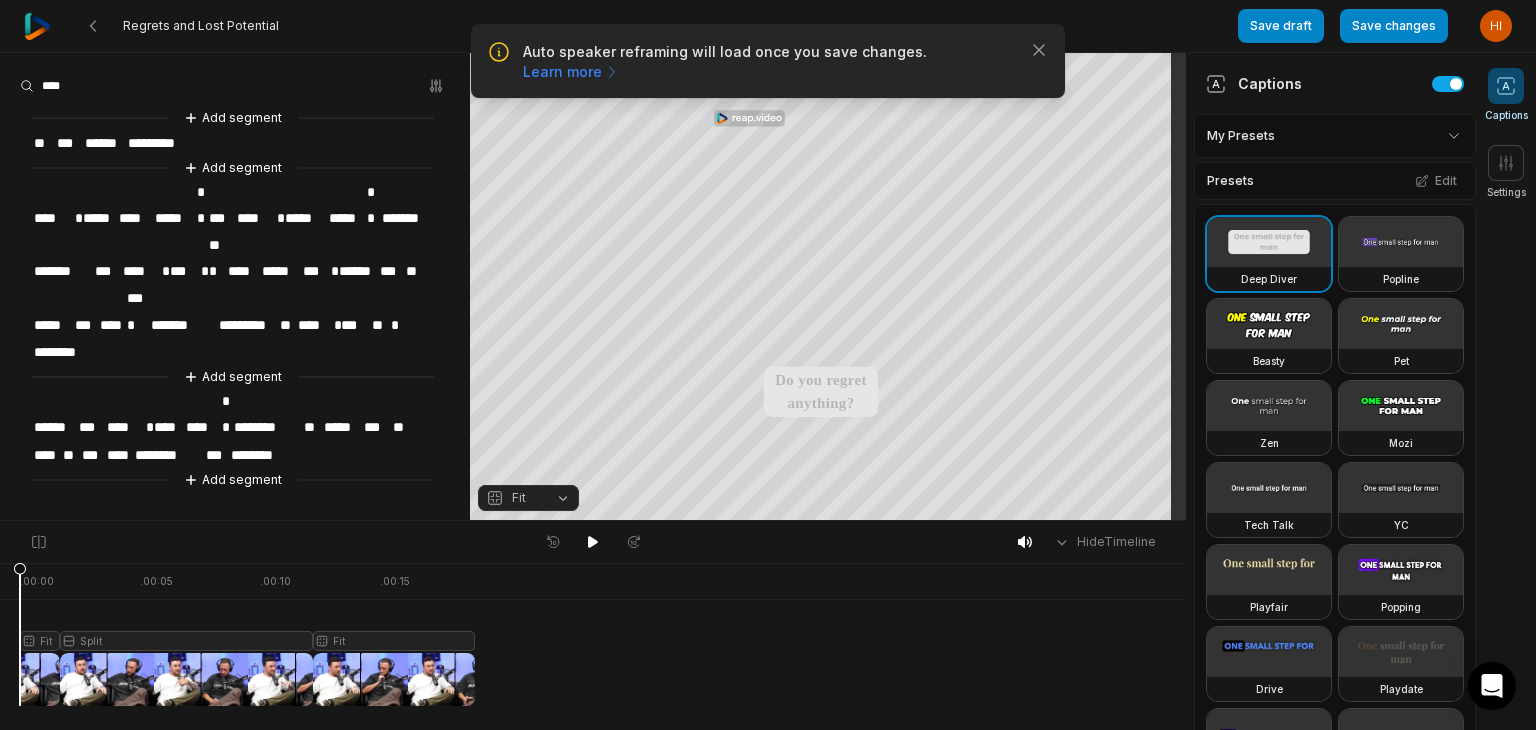 click on "*" at bounding box center (332, 271) 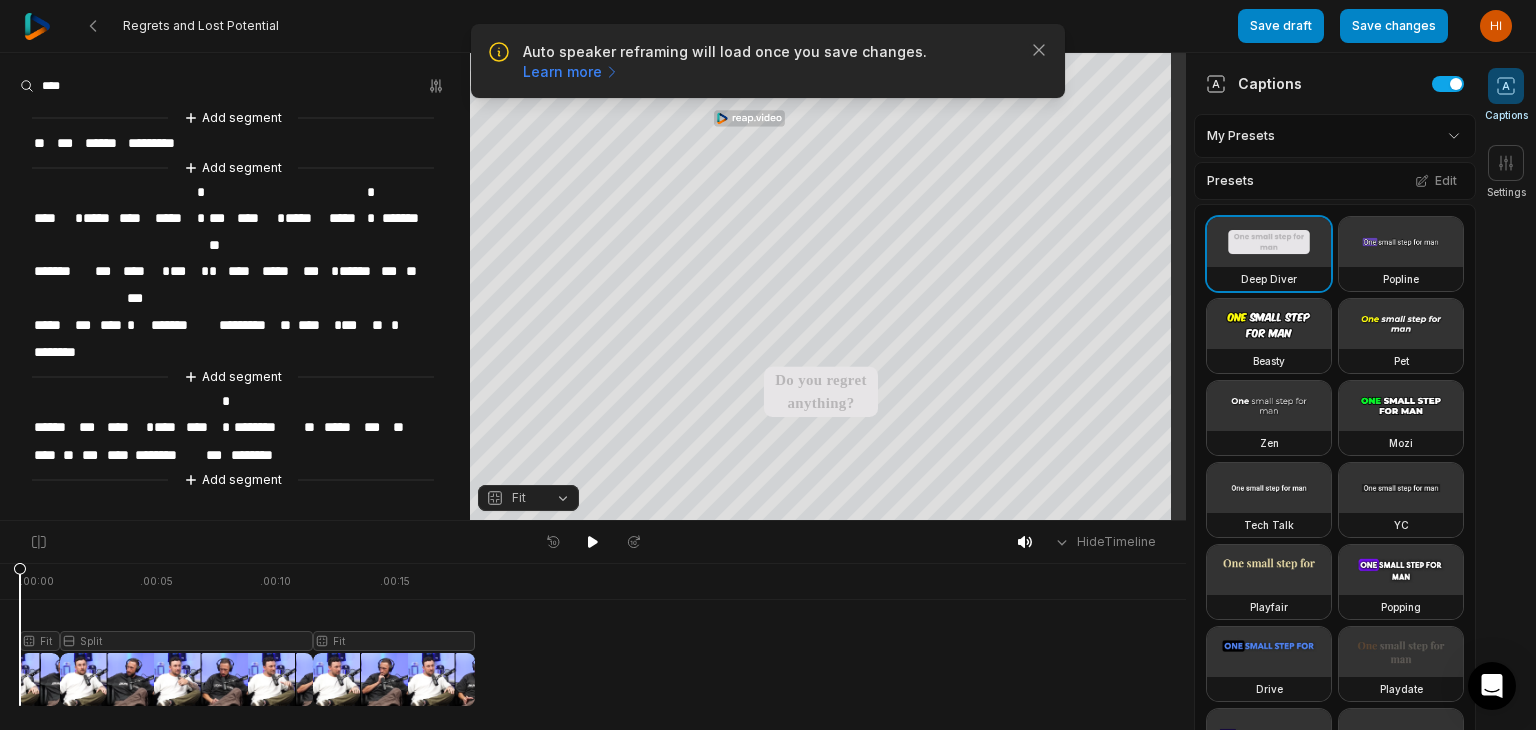 click on "*" at bounding box center (335, 325) 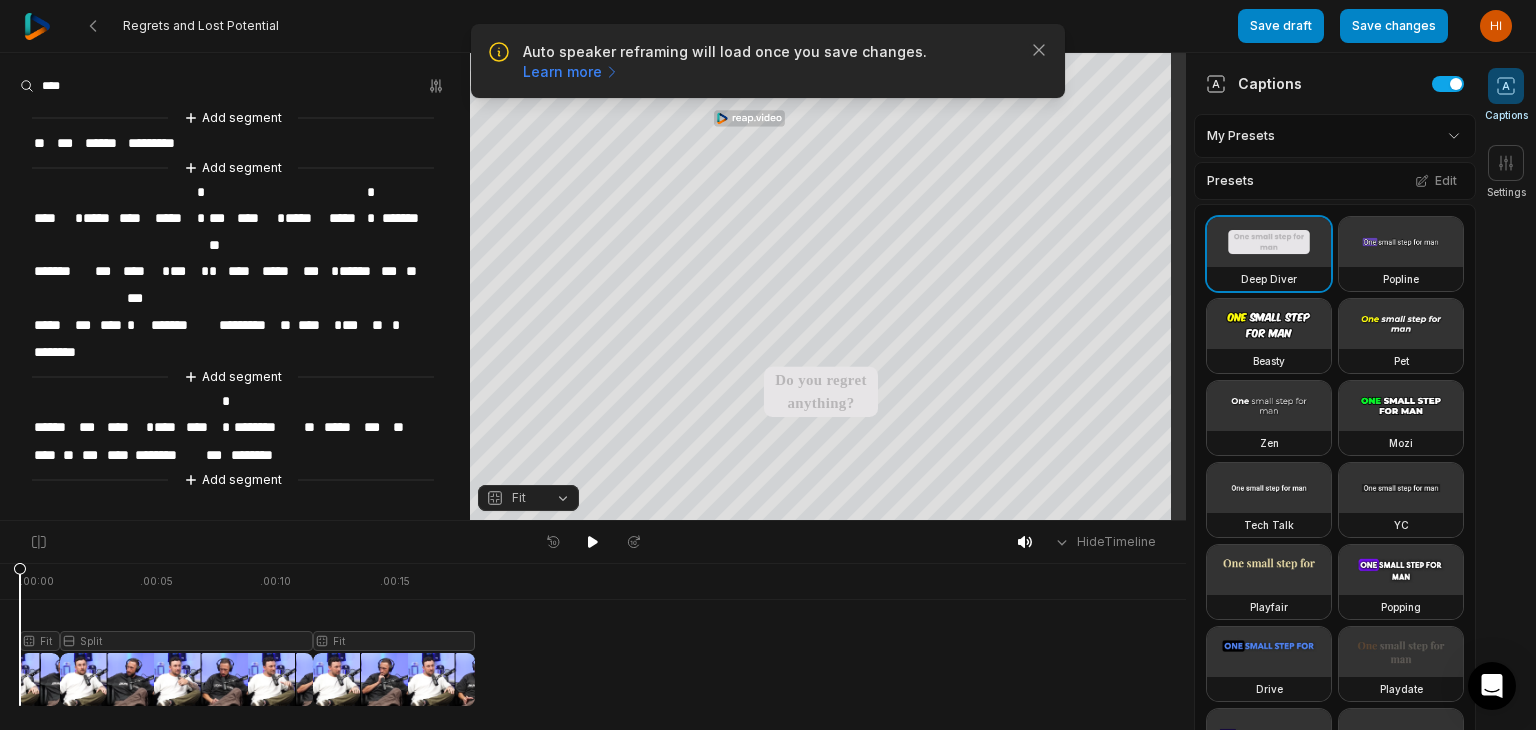 click on "*" at bounding box center (147, 427) 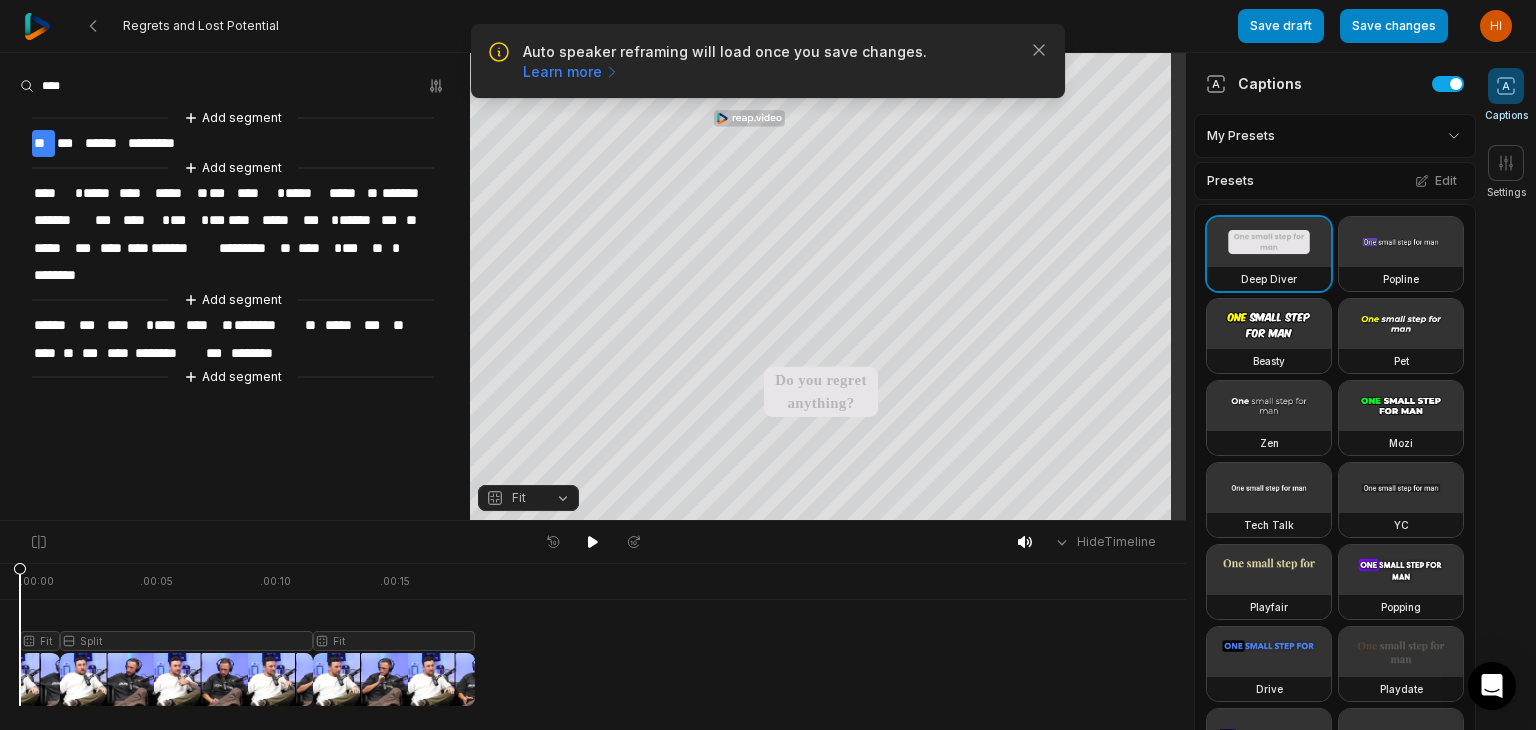 click on "Fit" at bounding box center [519, 498] 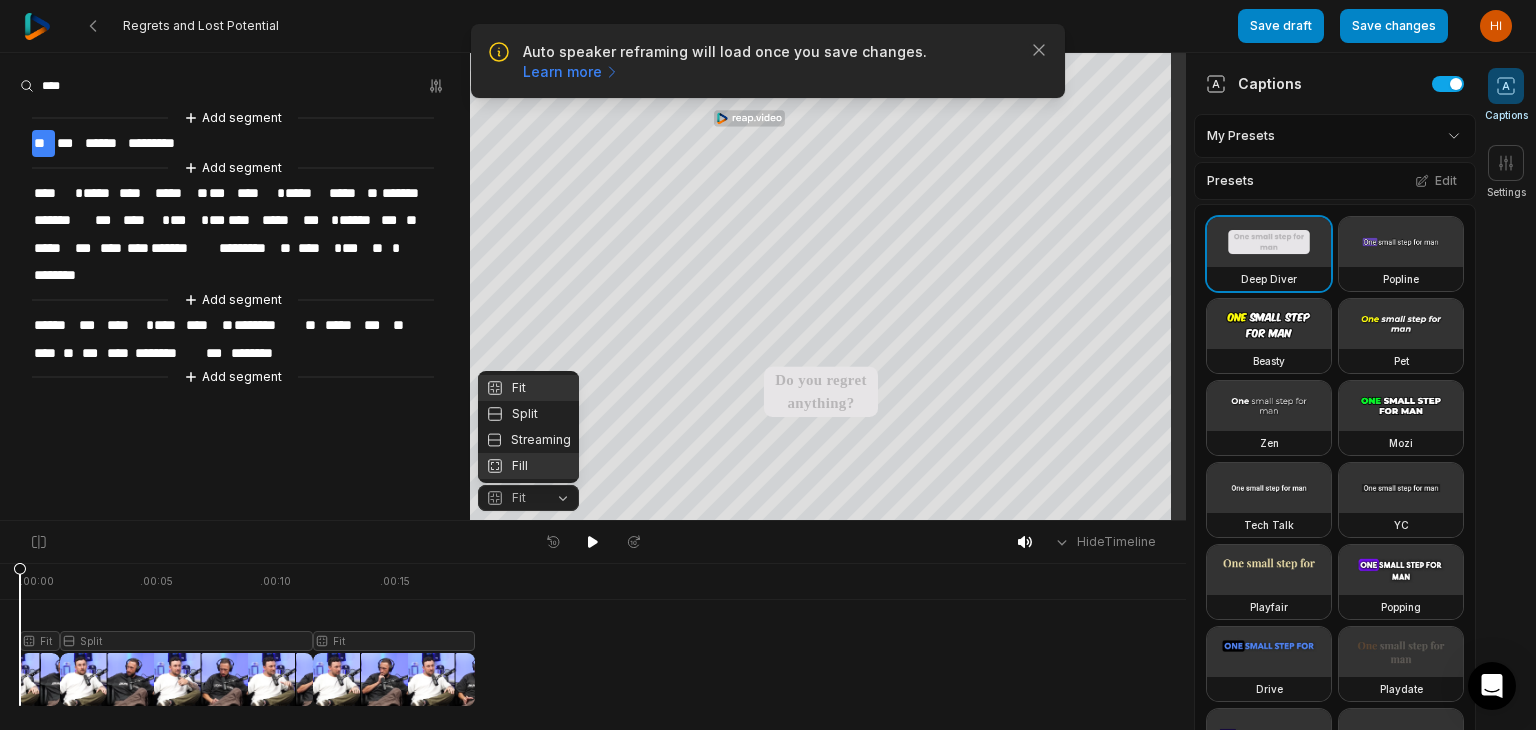 click on "Fill" at bounding box center (528, 466) 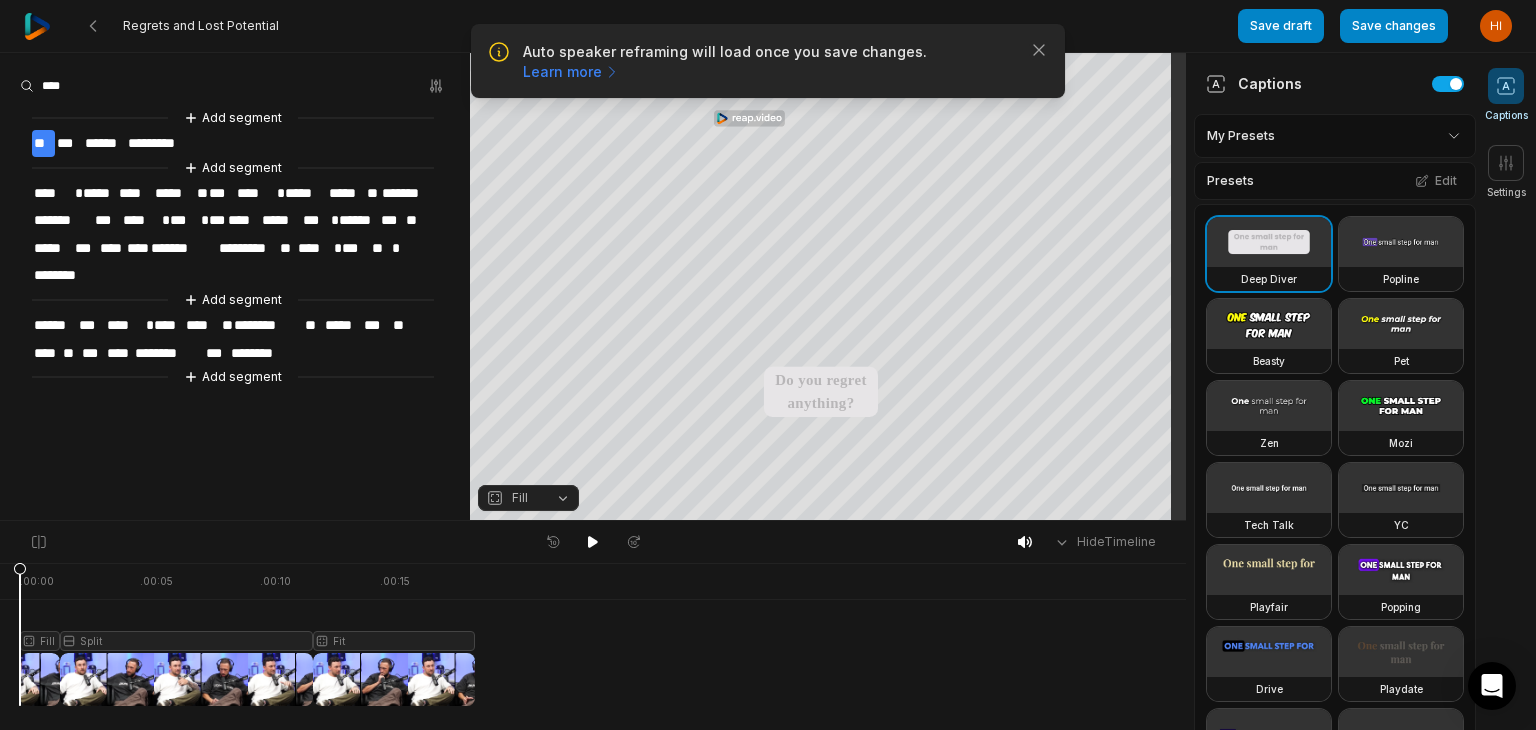 click at bounding box center [247, 634] 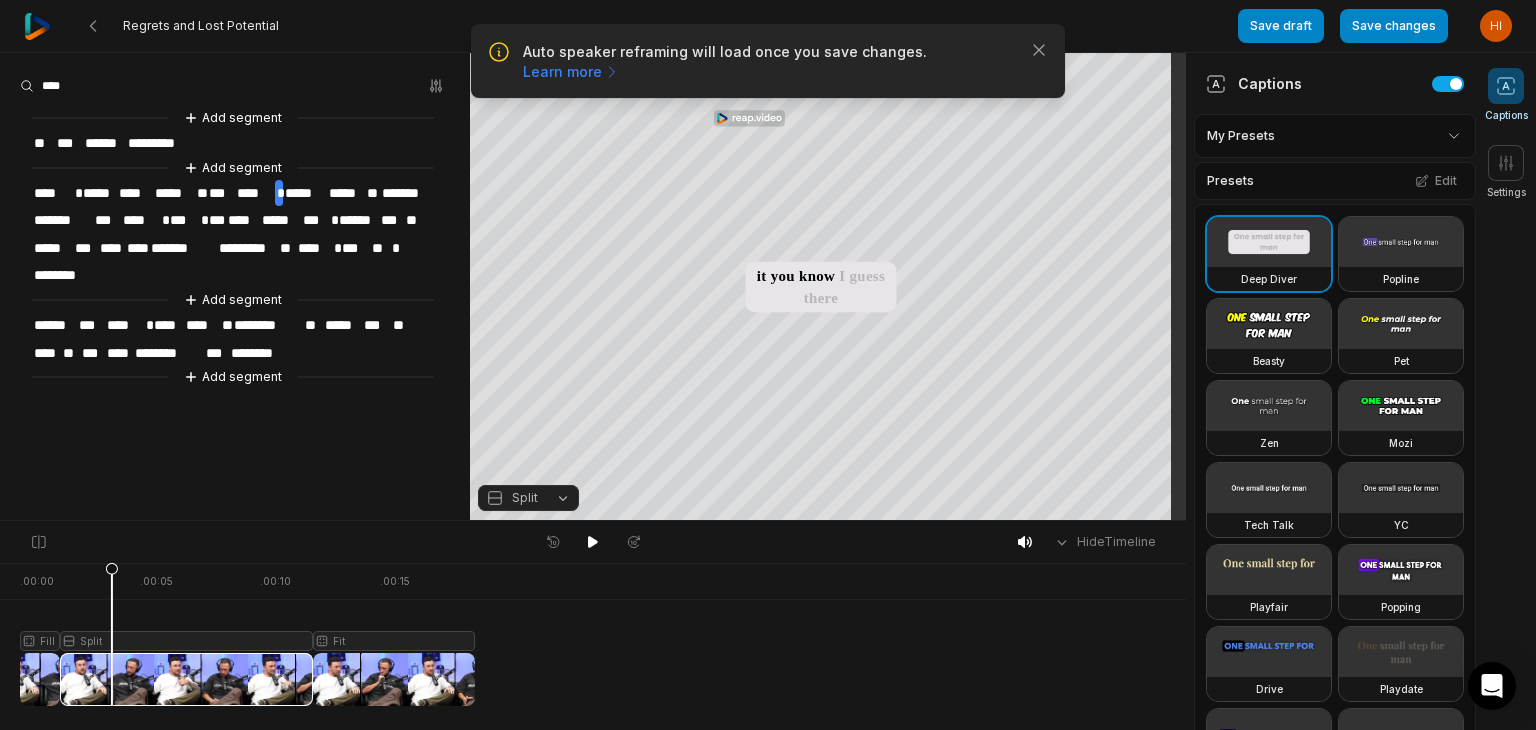click on "Split" at bounding box center [528, 498] 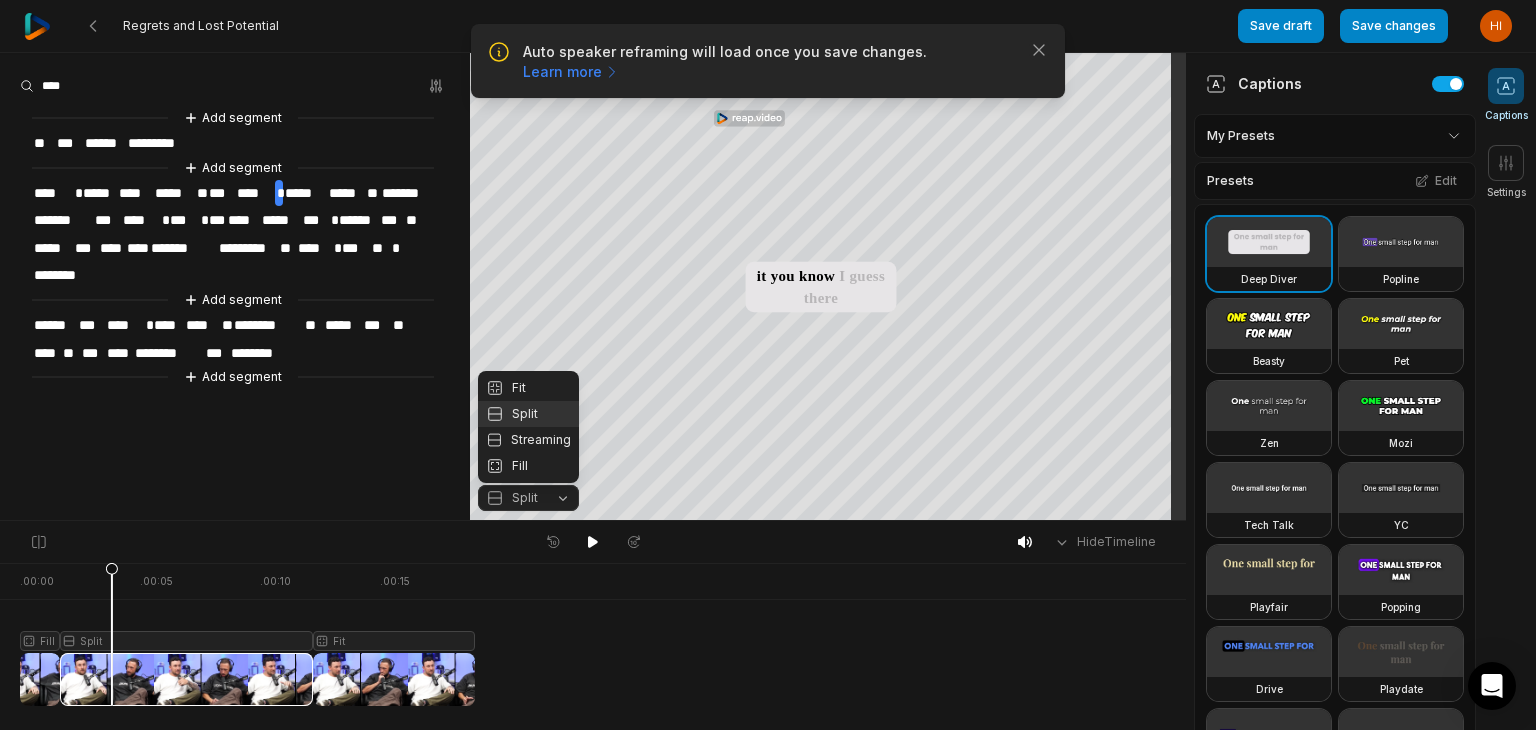 click on "Split" at bounding box center (528, 498) 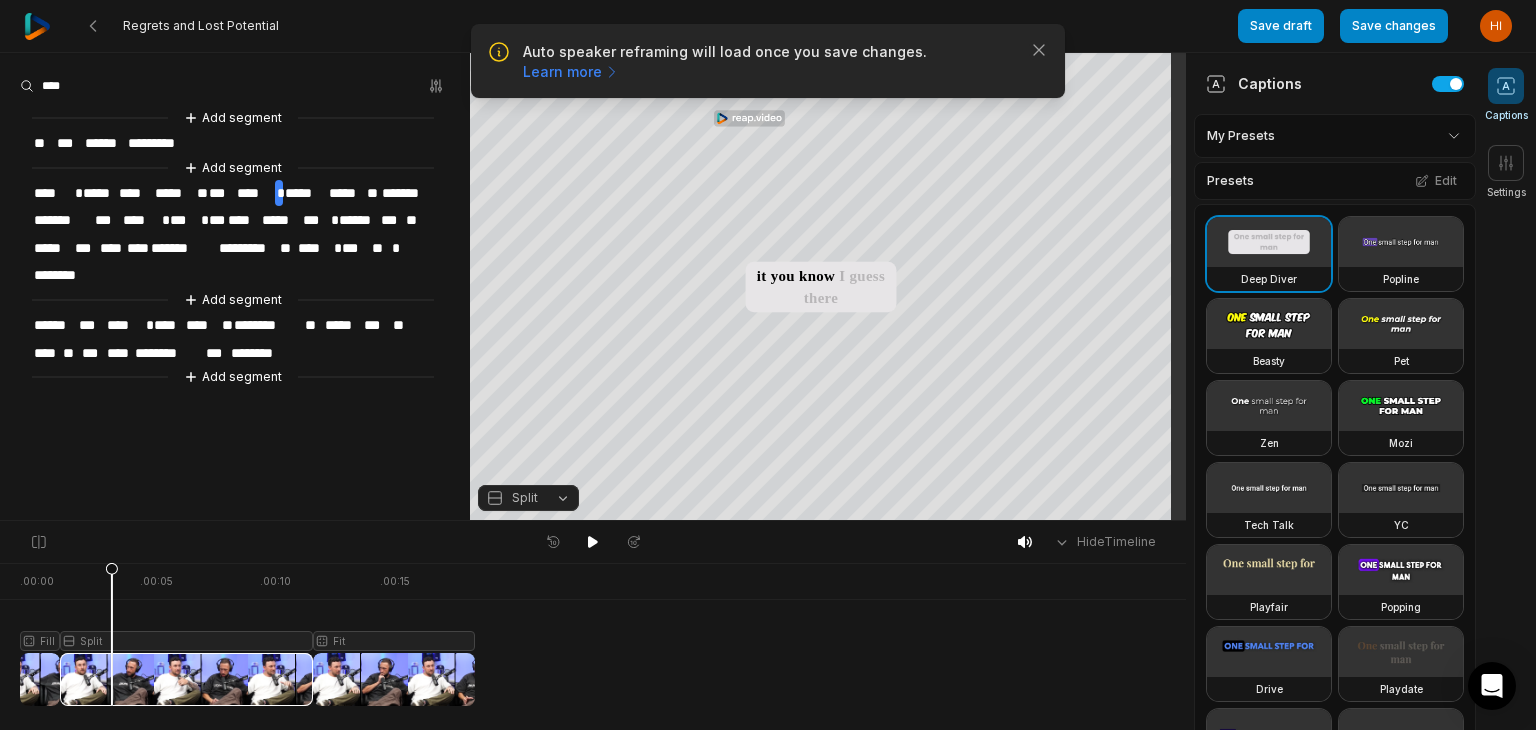 click on "Split" at bounding box center [528, 498] 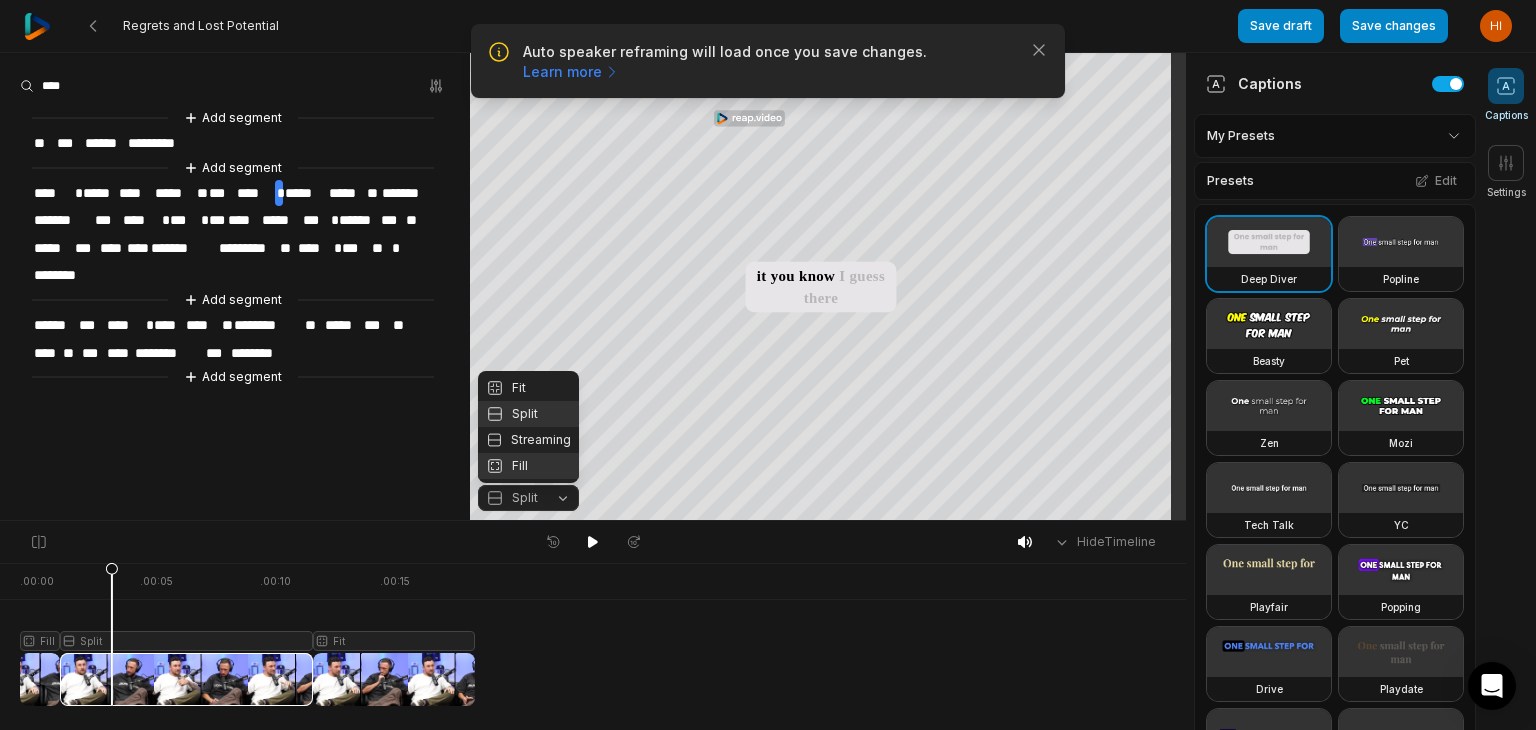 click on "Fill" at bounding box center [528, 466] 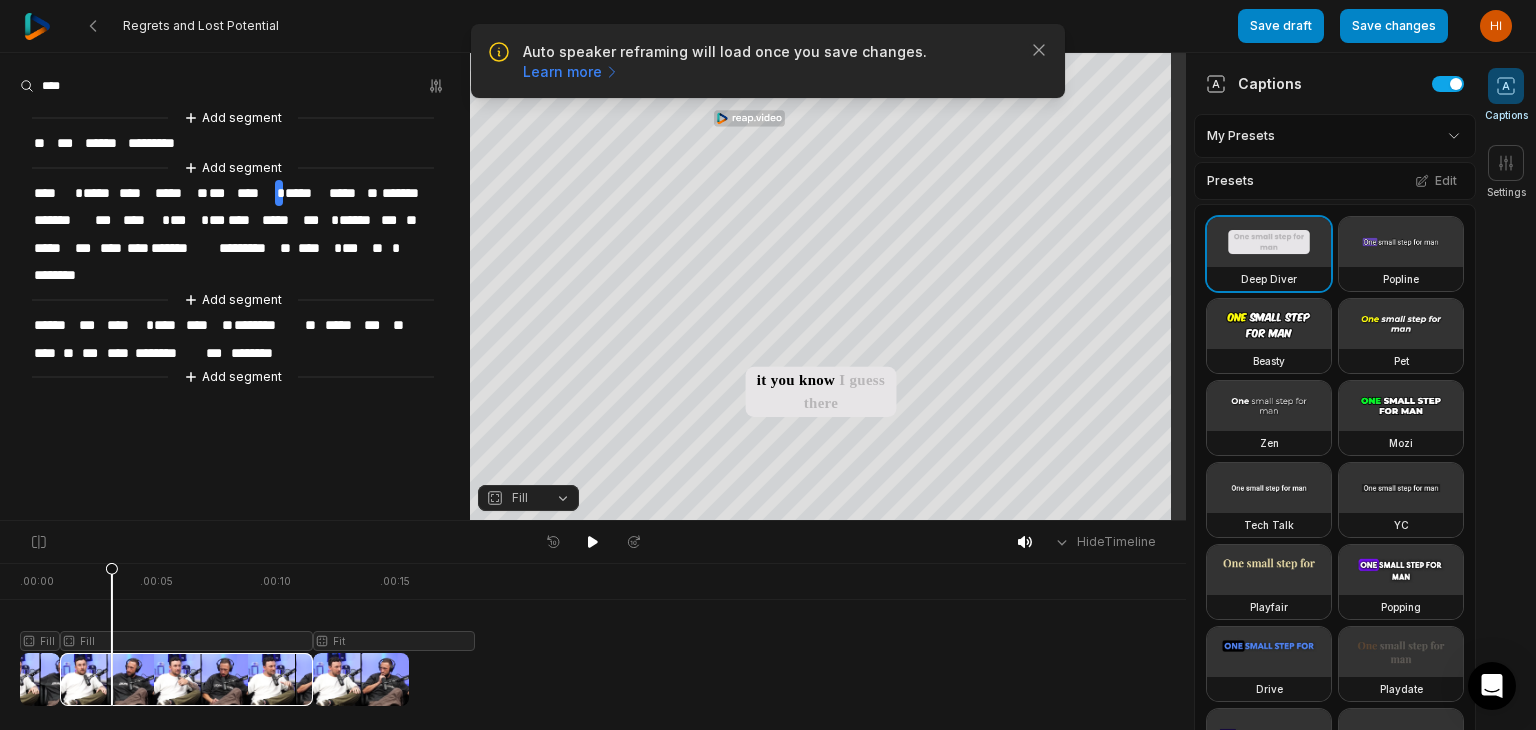 click at bounding box center [247, 634] 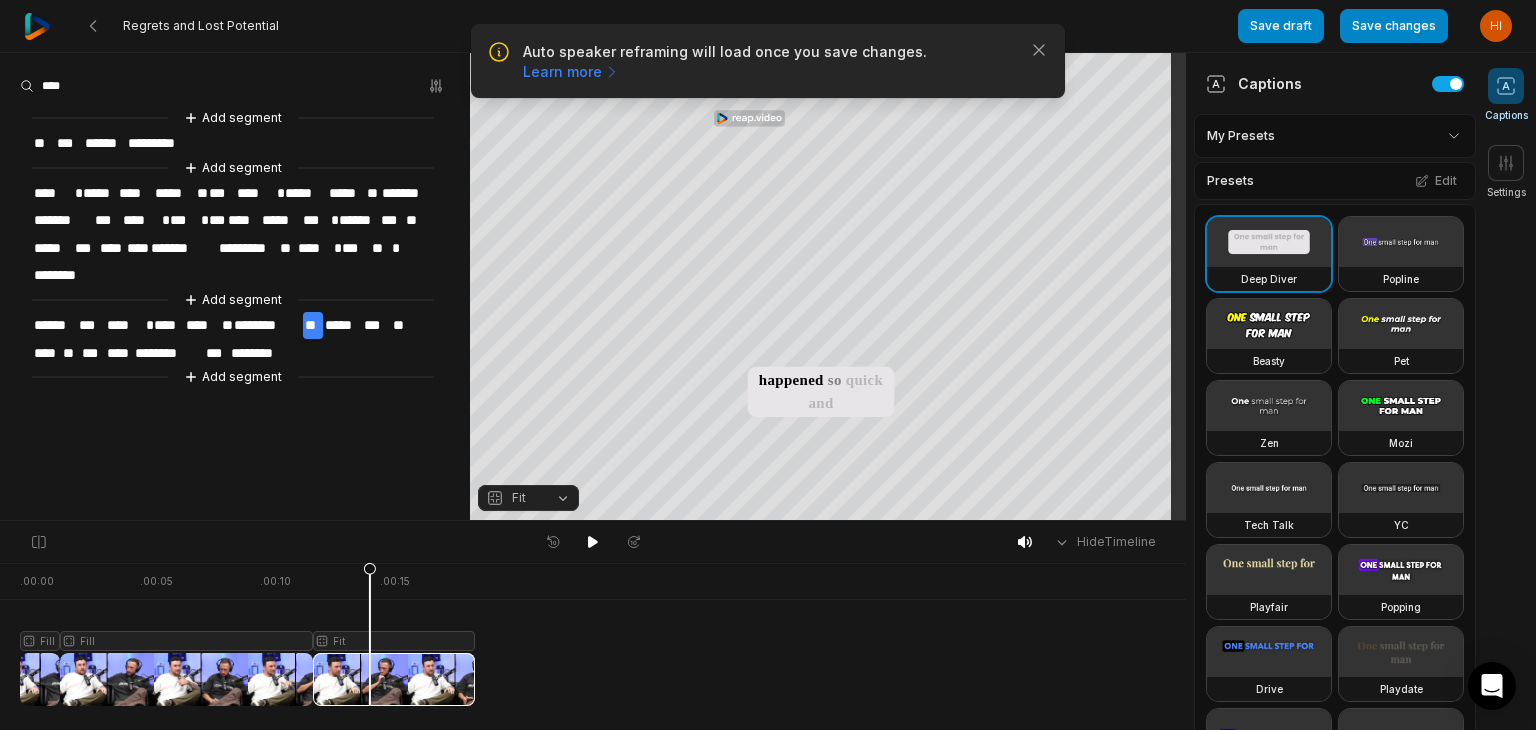 click on "Fit" at bounding box center (528, 498) 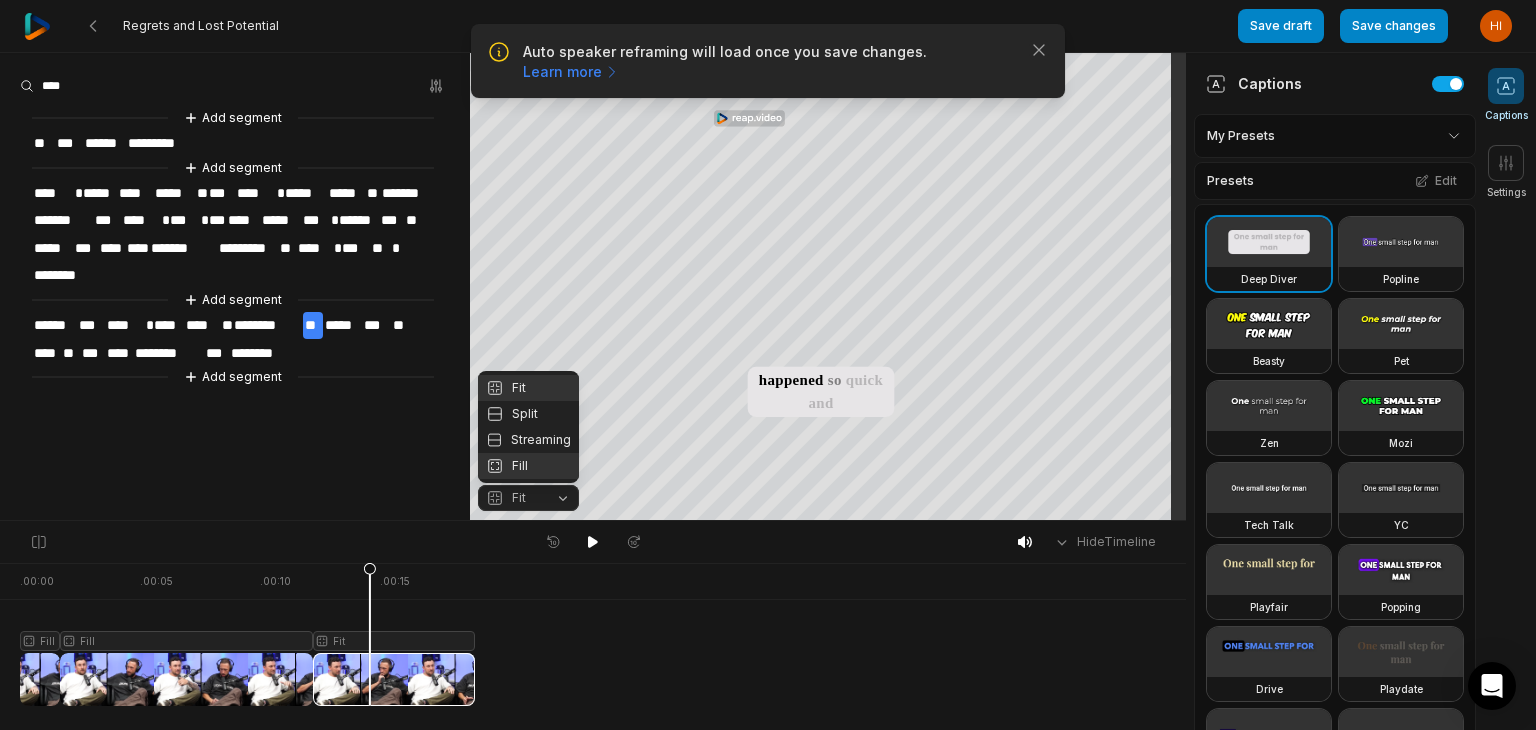 click on "Fill" at bounding box center (528, 466) 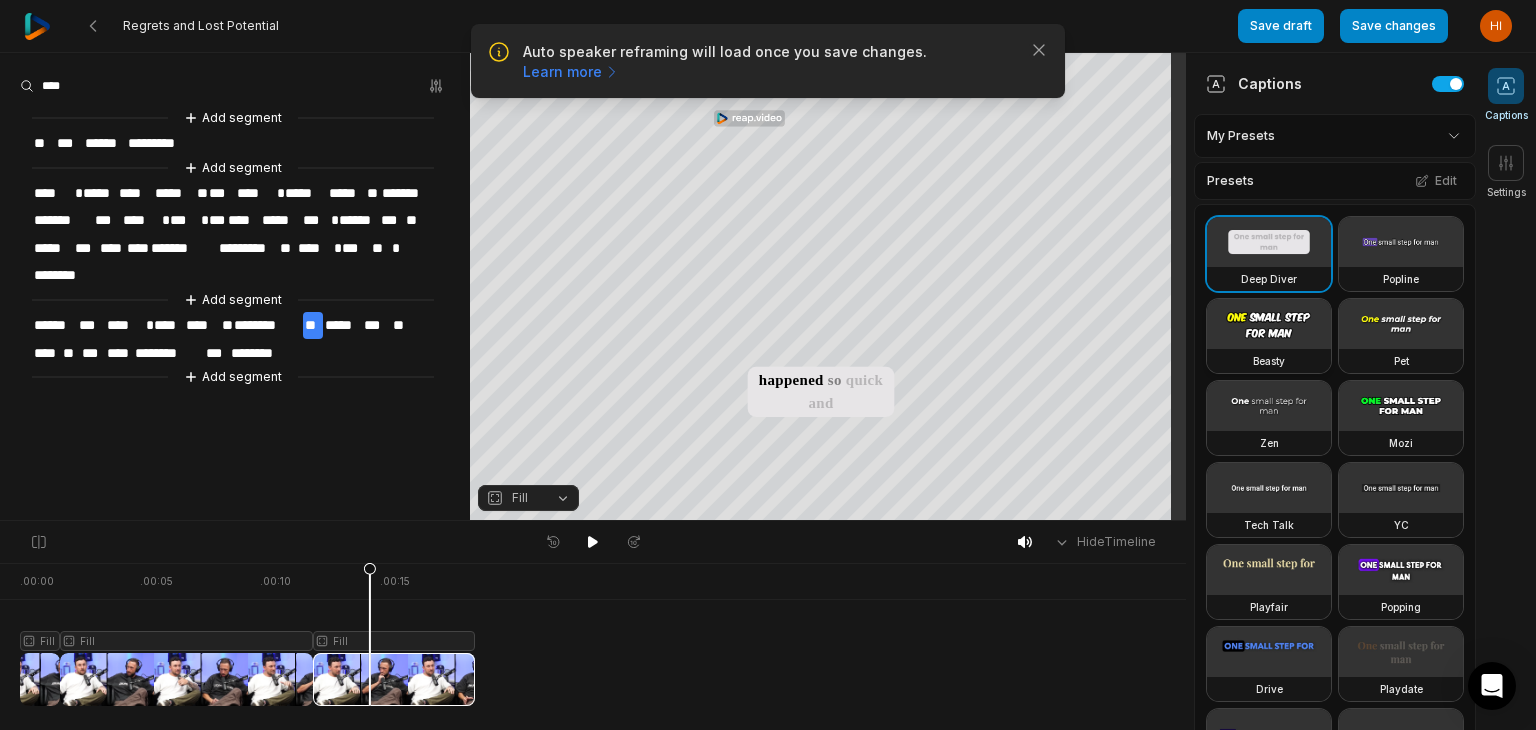drag, startPoint x: 1252, startPoint y: 426, endPoint x: 1239, endPoint y: 389, distance: 39.217342 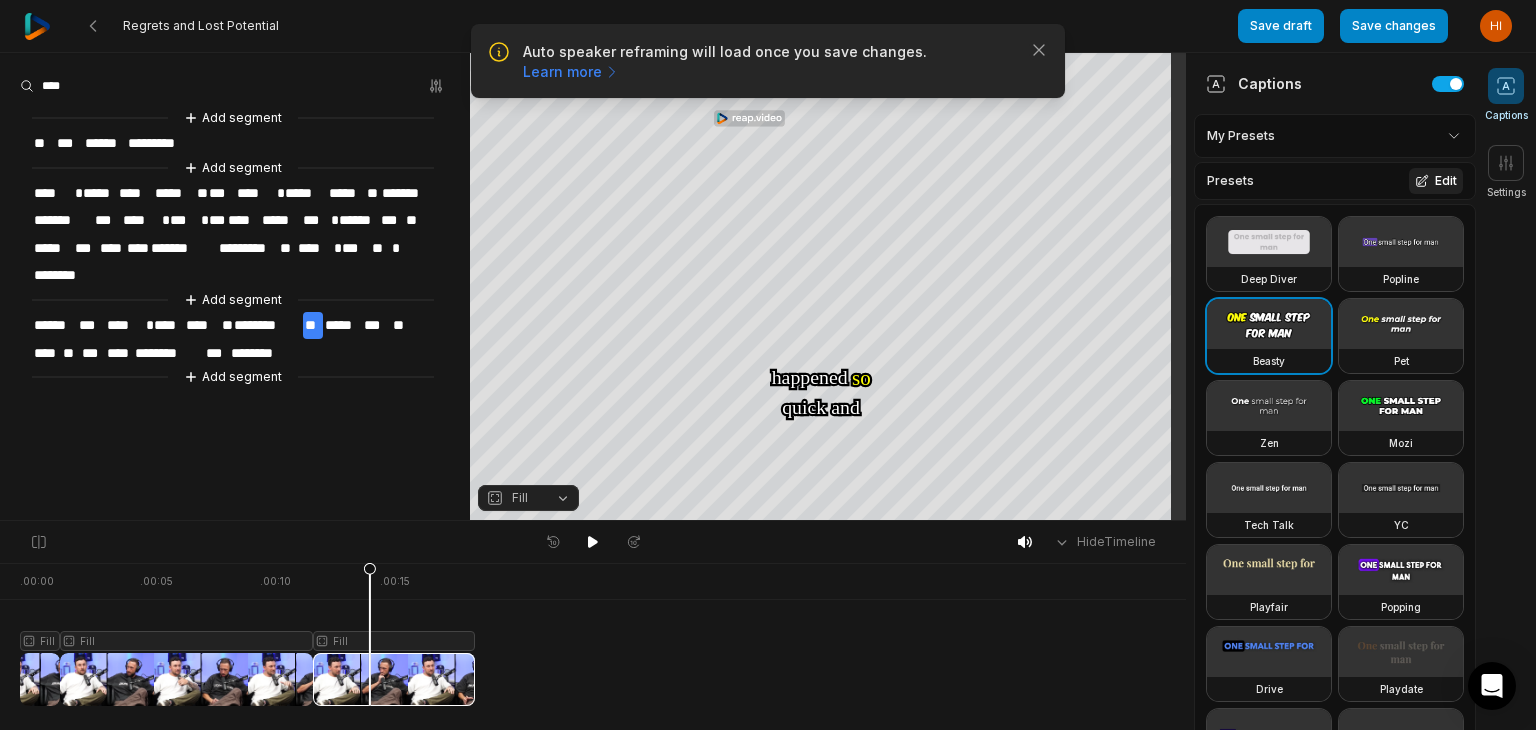 click on "Edit" at bounding box center [1436, 181] 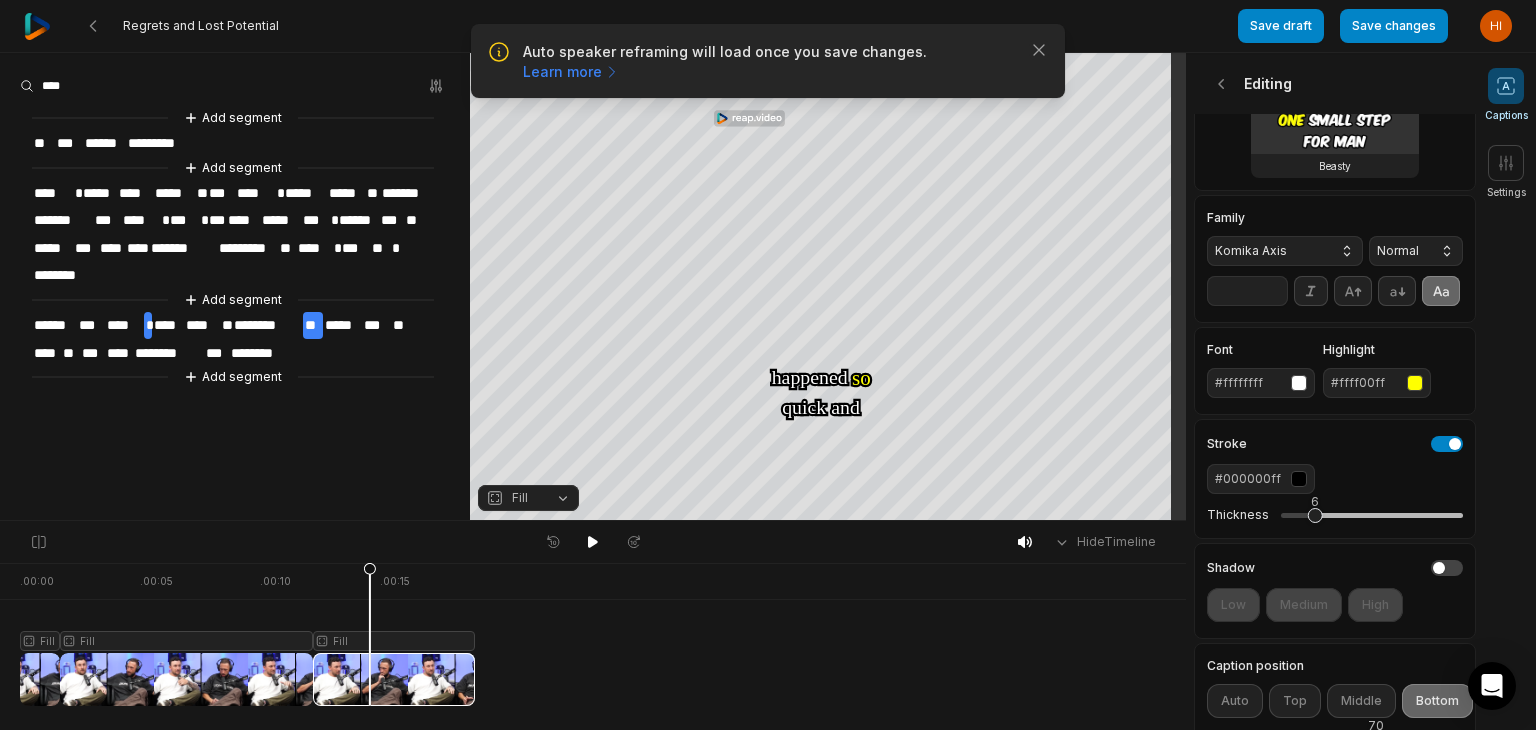scroll, scrollTop: 100, scrollLeft: 0, axis: vertical 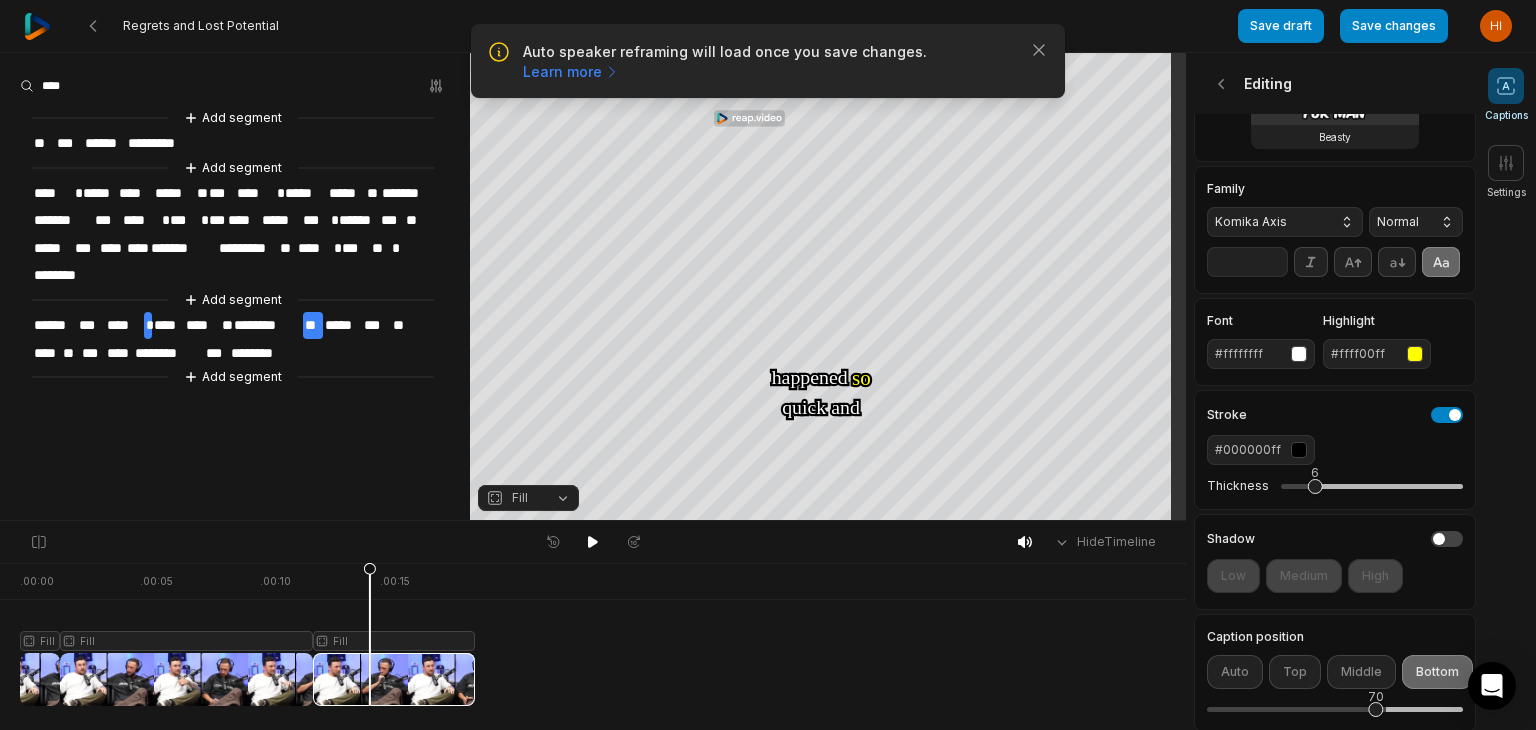 click on "Komika Axis" at bounding box center (1285, 222) 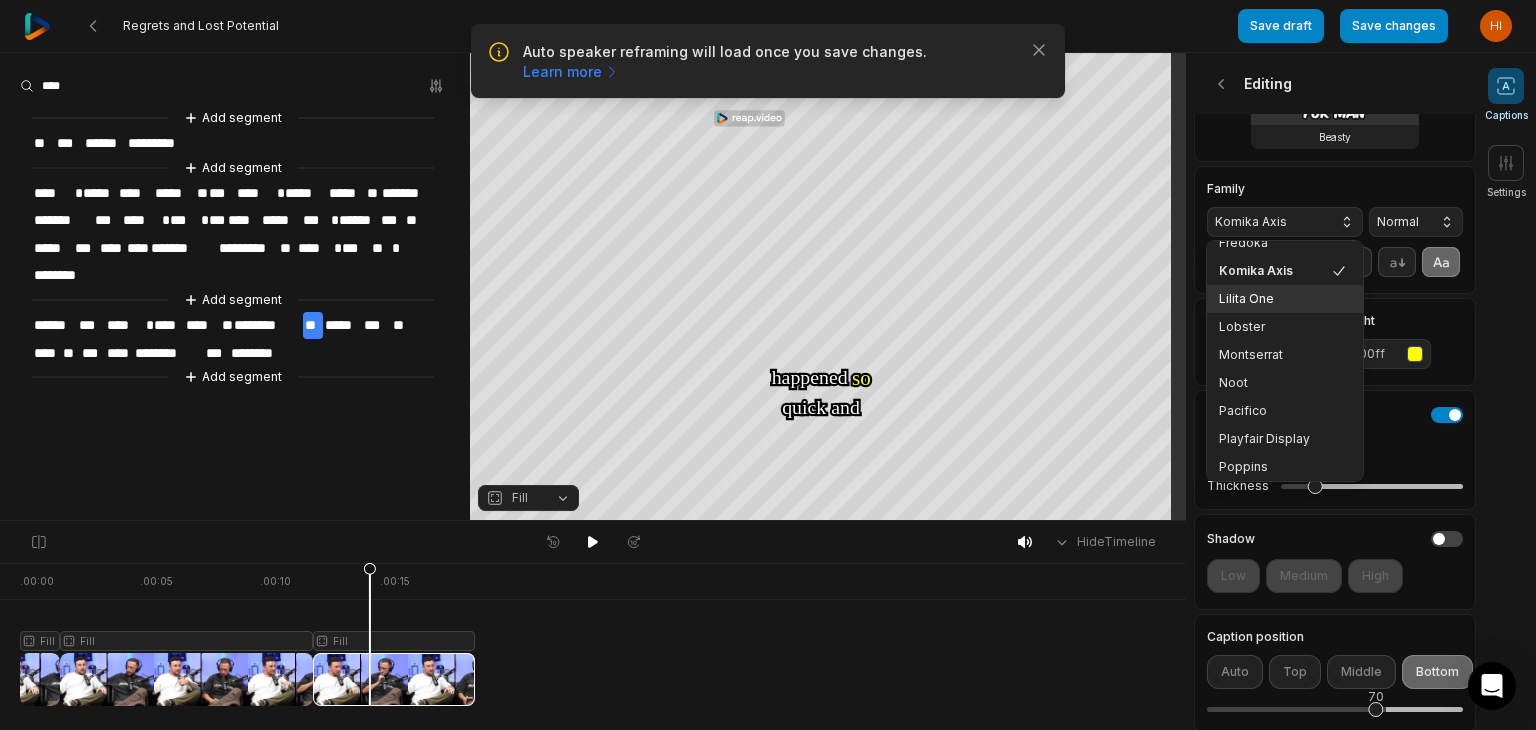 scroll, scrollTop: 216, scrollLeft: 0, axis: vertical 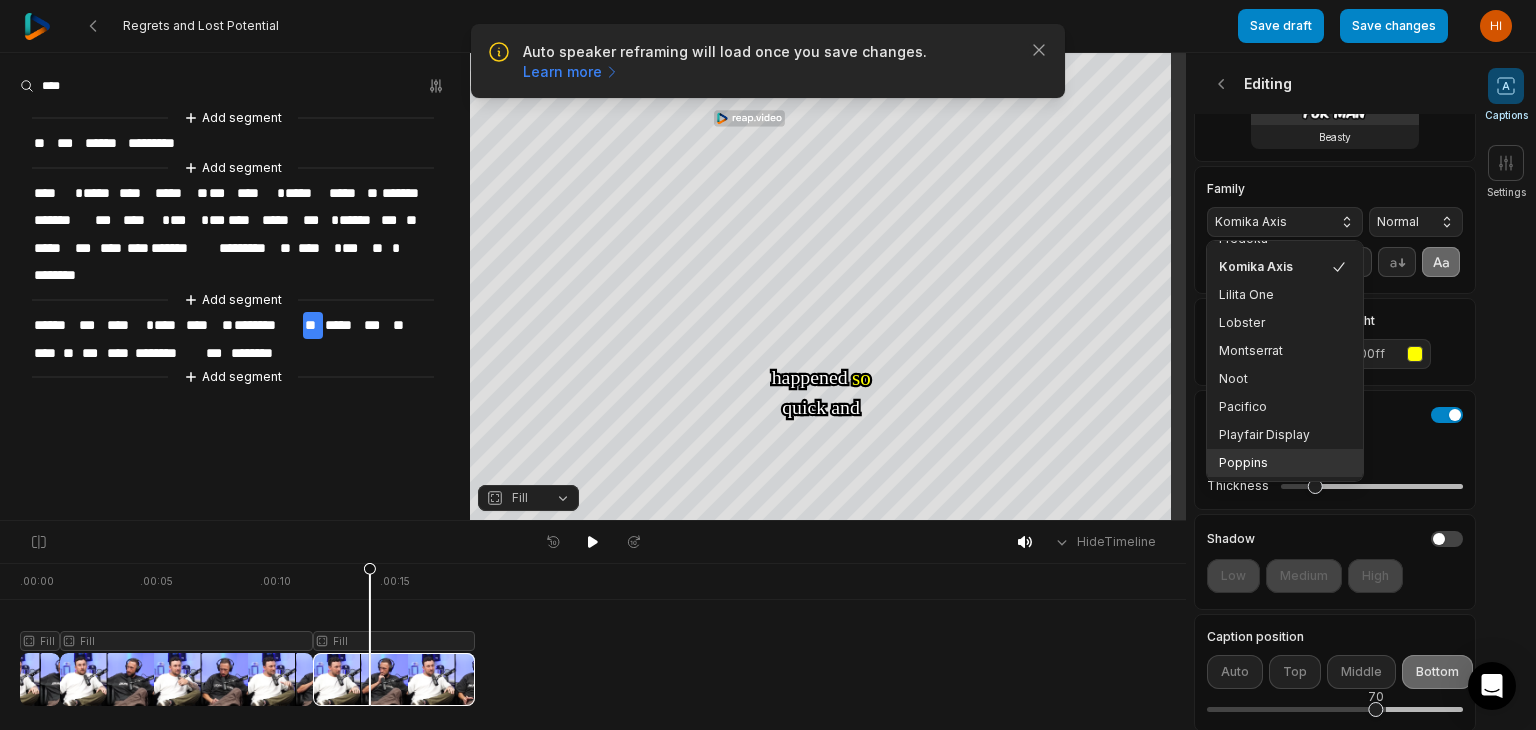drag, startPoint x: 1289, startPoint y: 452, endPoint x: 1395, endPoint y: 399, distance: 118.511604 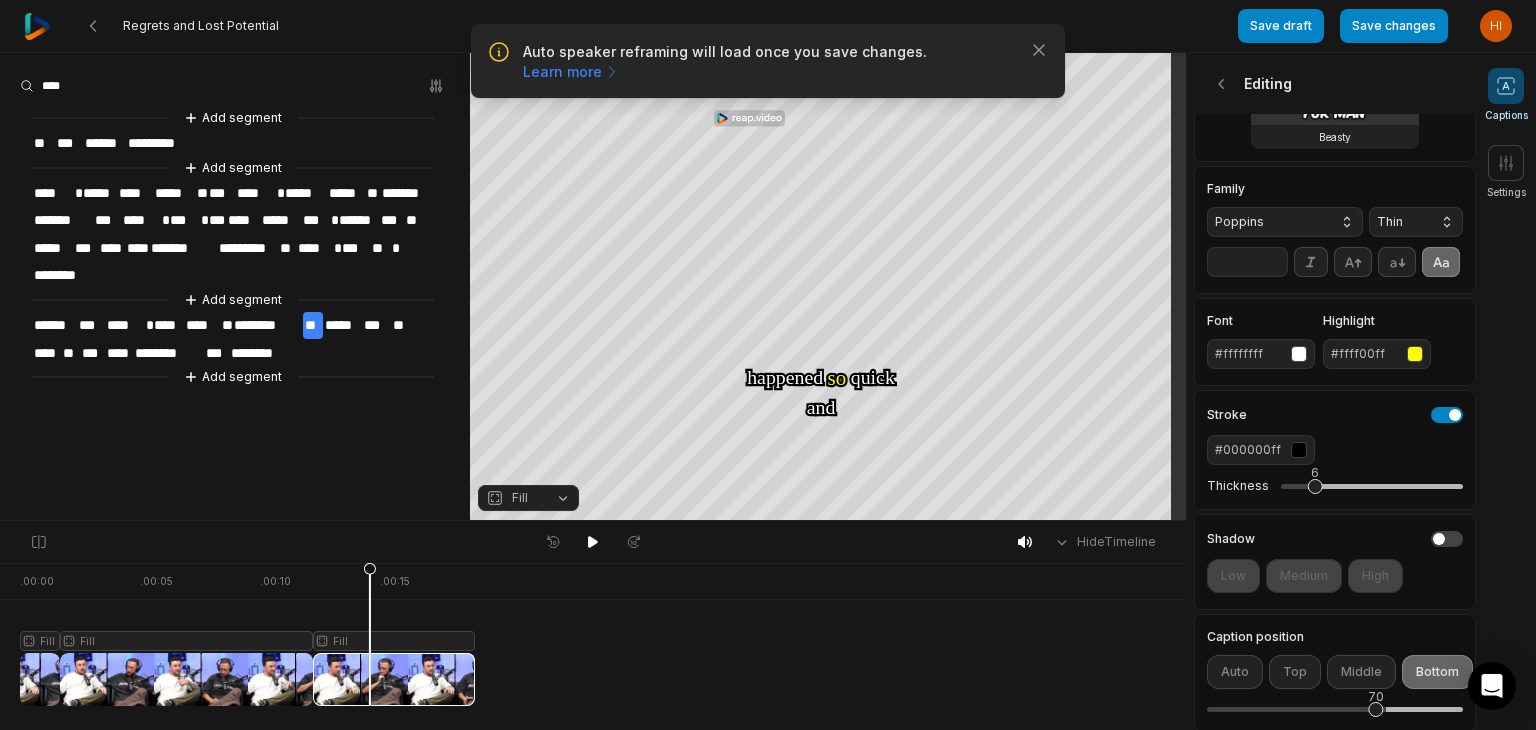 click on "Thin" at bounding box center (1416, 222) 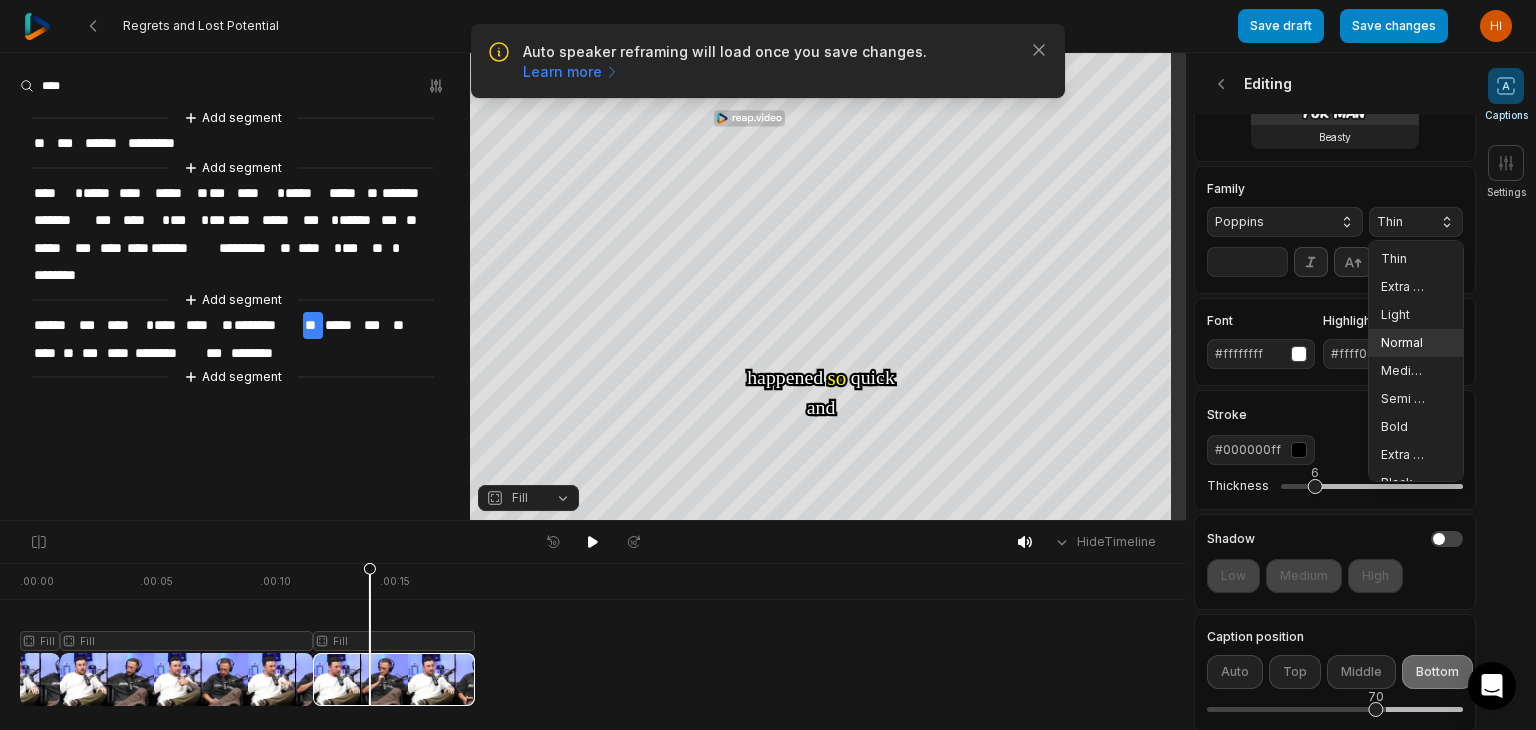 click on "Extra Bold" at bounding box center (1416, 455) 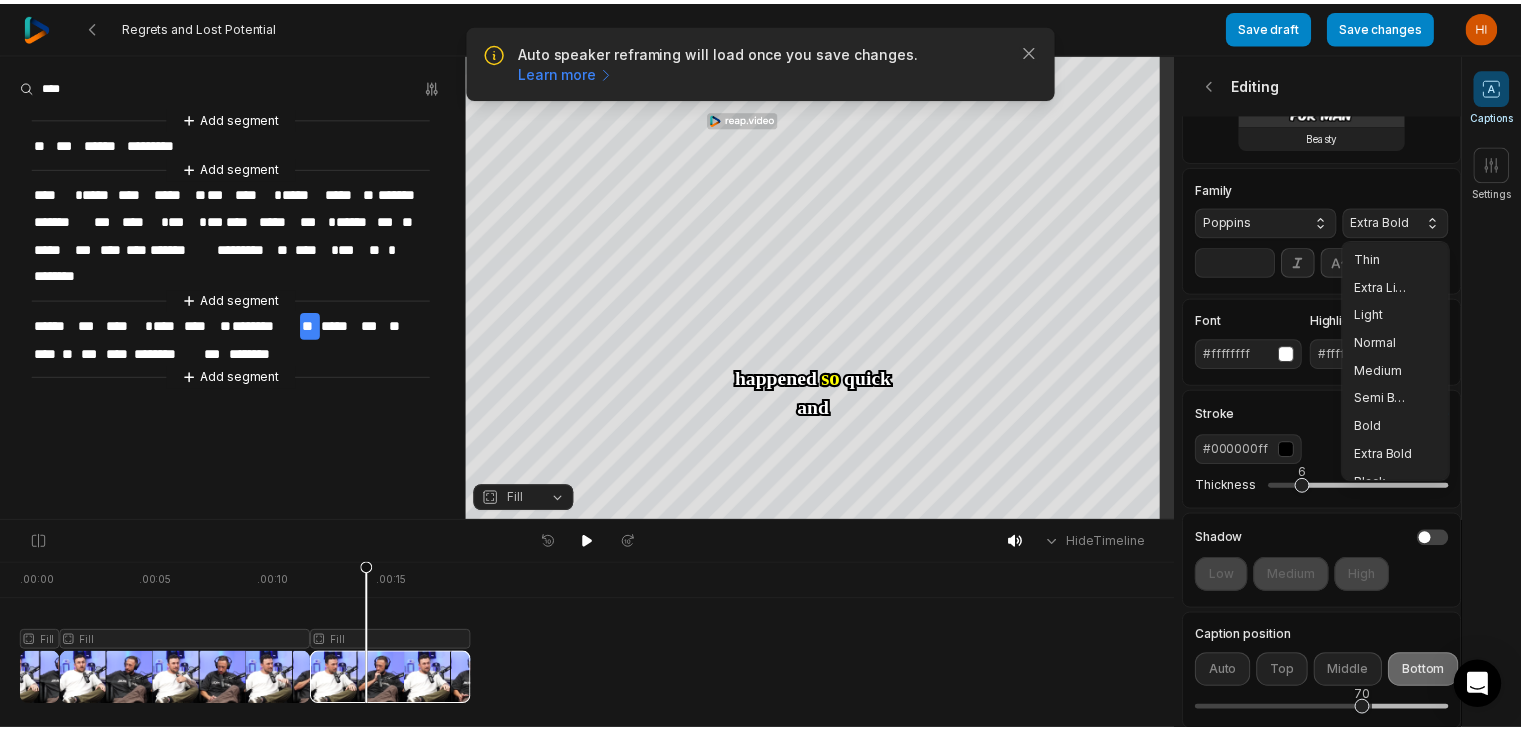 scroll, scrollTop: 20, scrollLeft: 0, axis: vertical 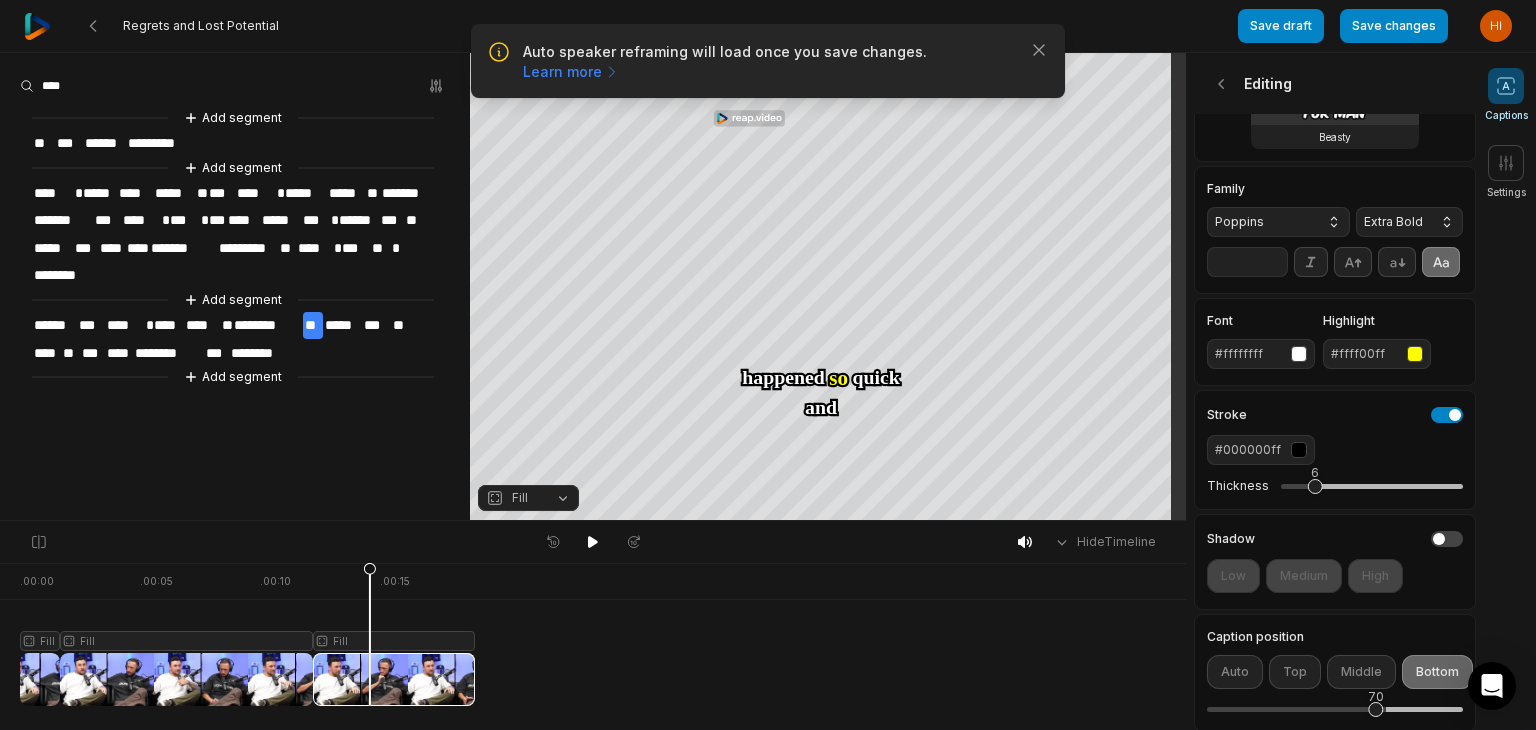 click on "**" at bounding box center (1247, 262) 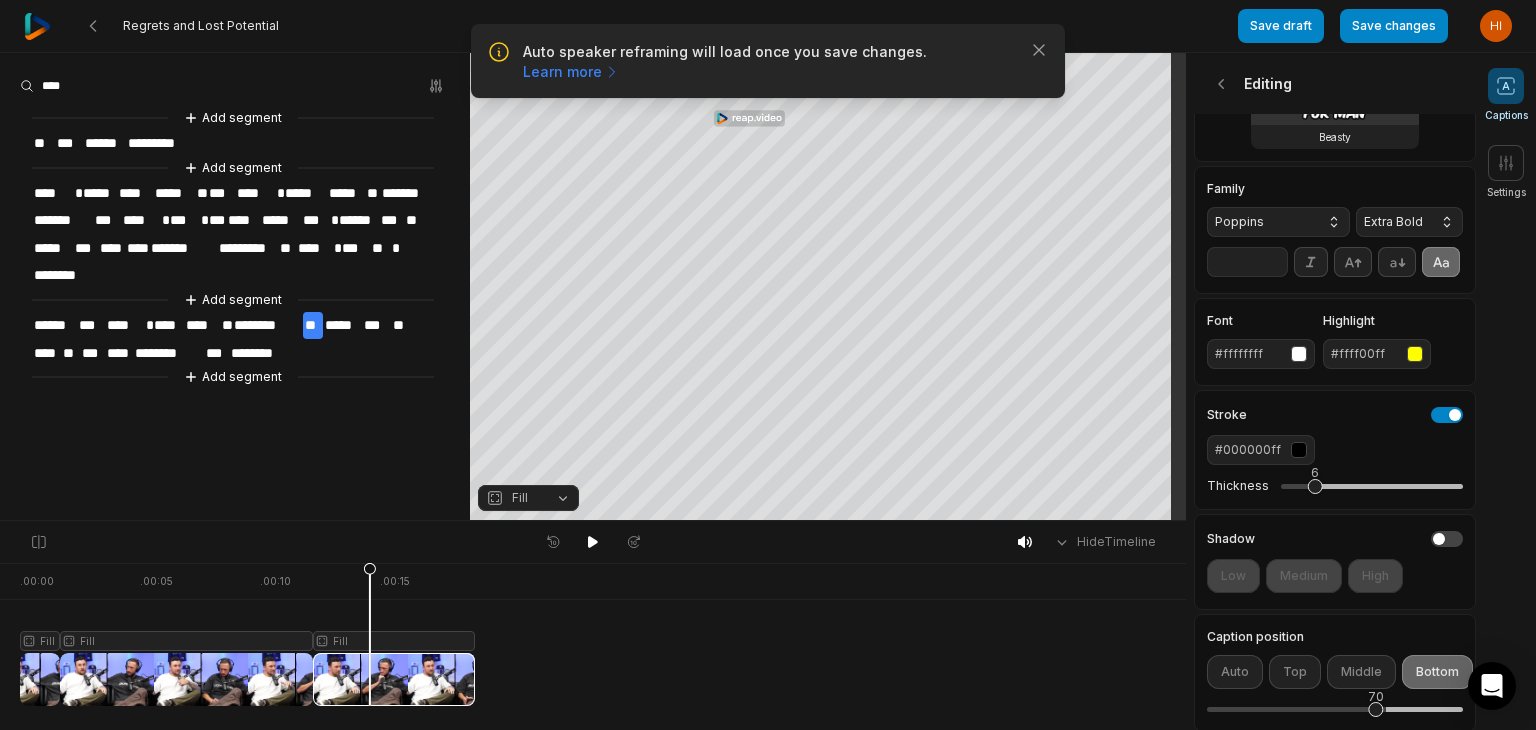 click on "**" at bounding box center (1247, 262) 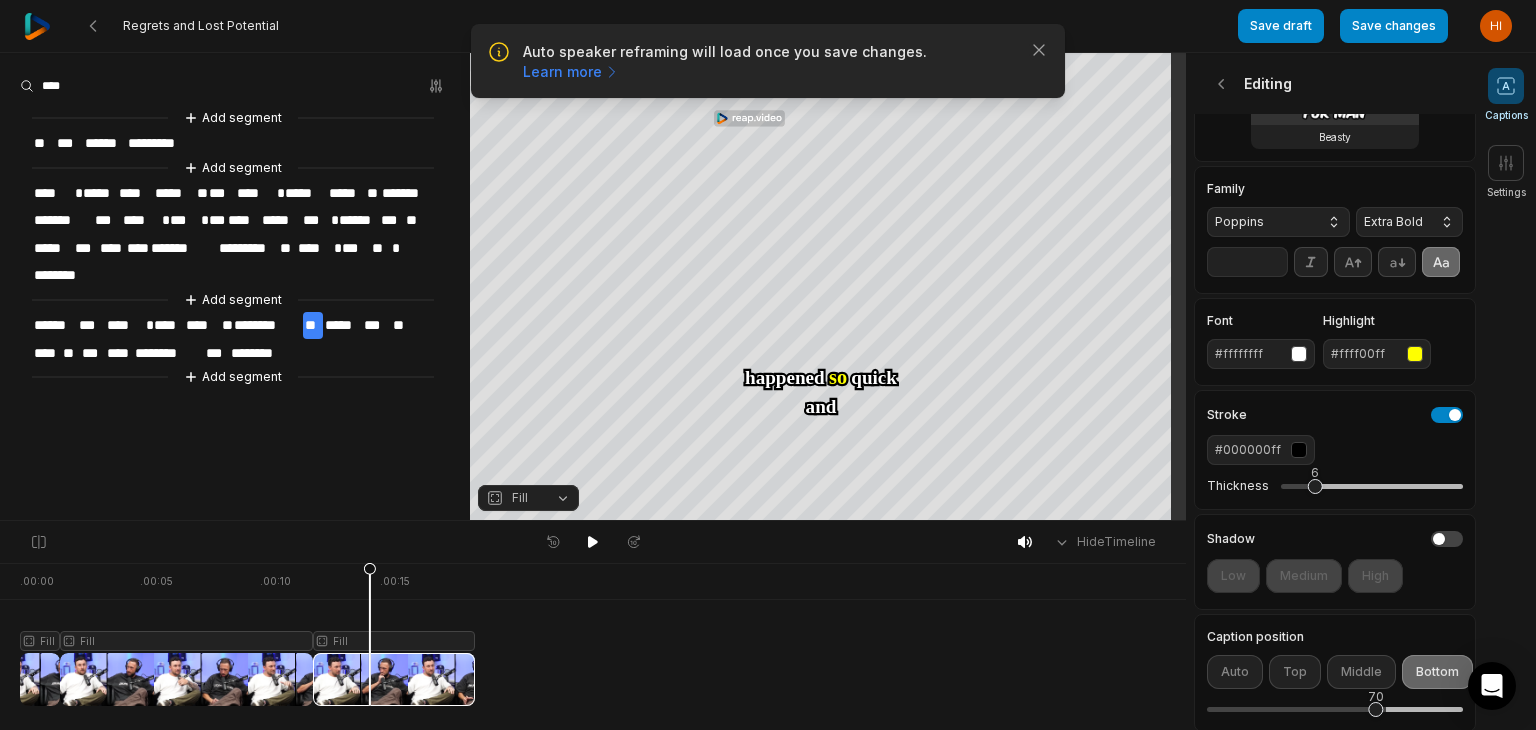 click on "**" at bounding box center [1247, 262] 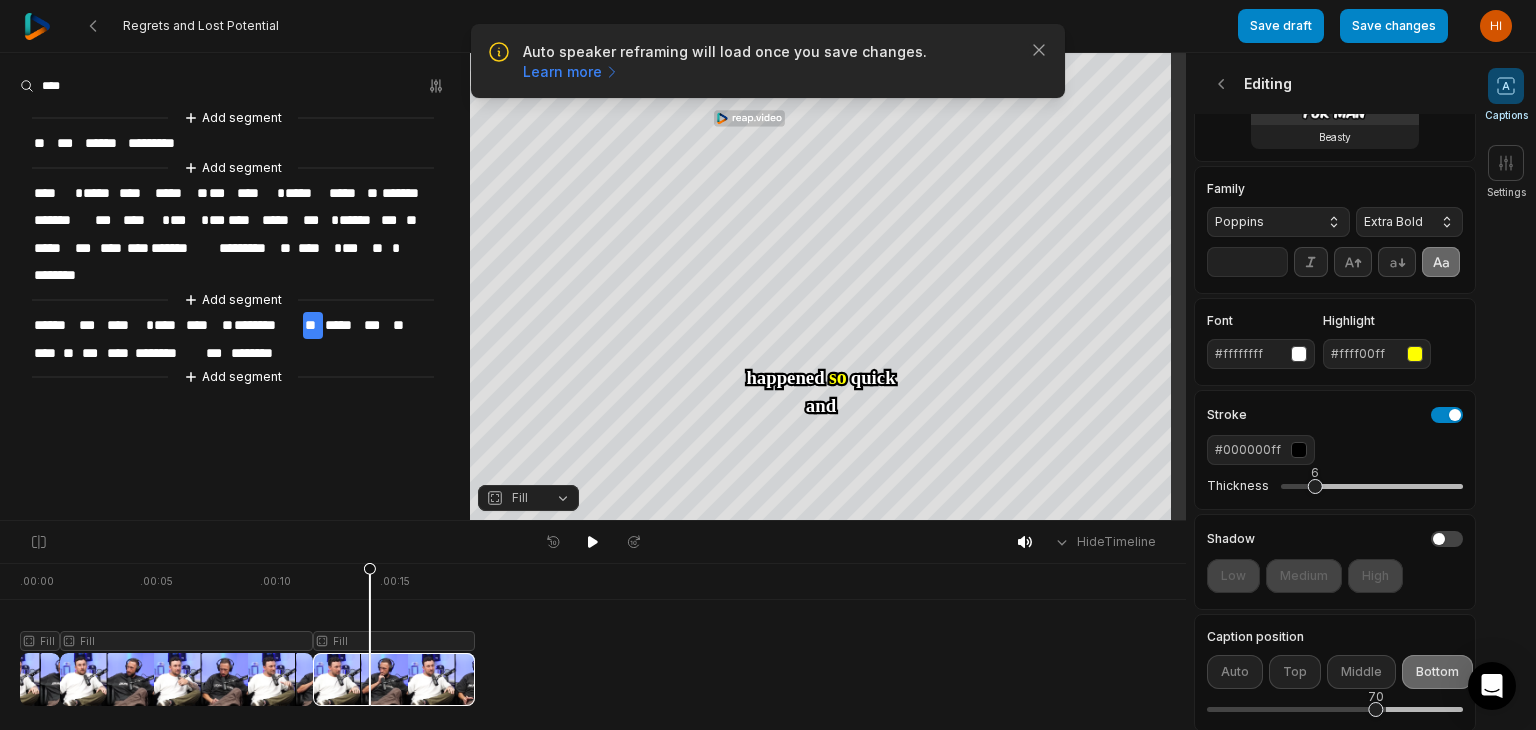 click on "**" at bounding box center [1247, 262] 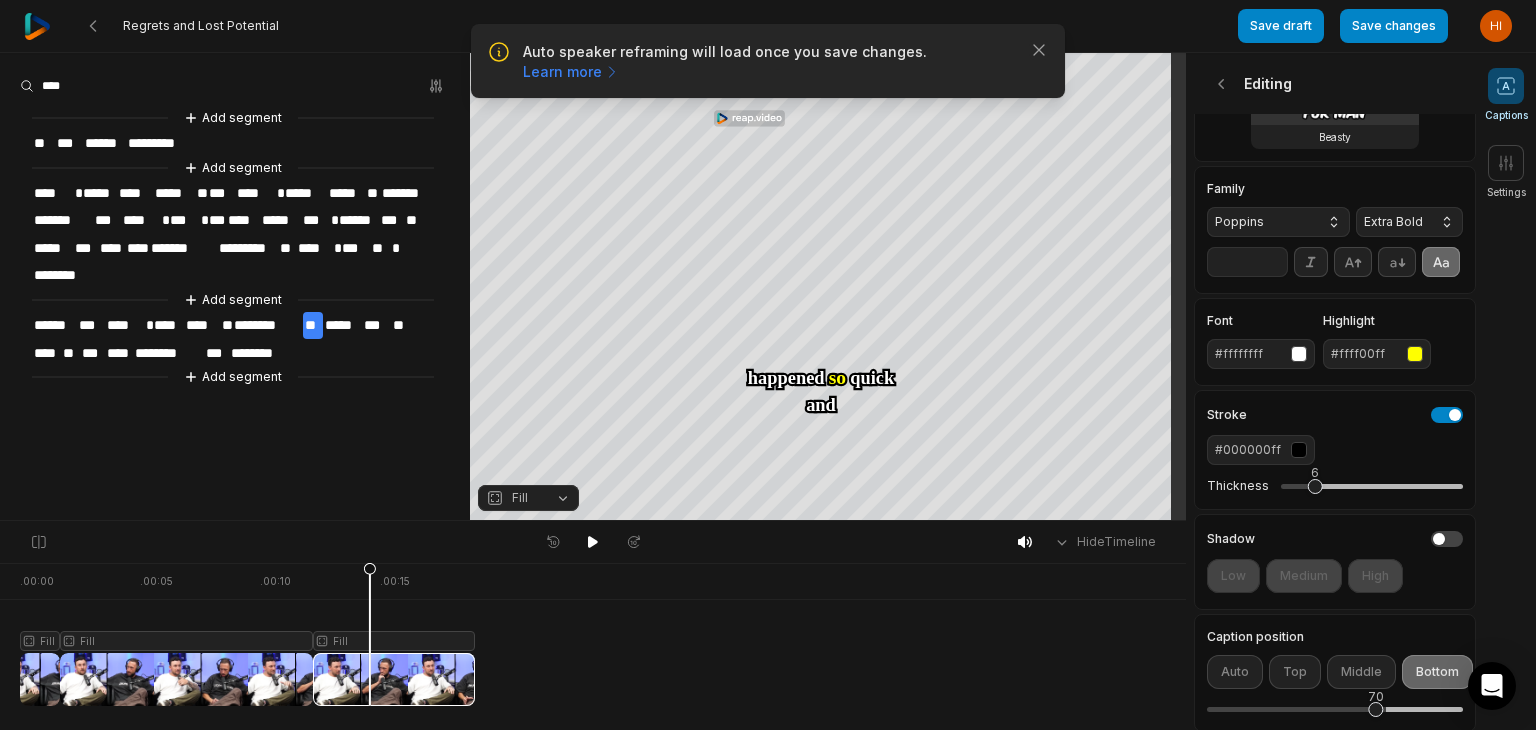 click on "**" at bounding box center [1247, 262] 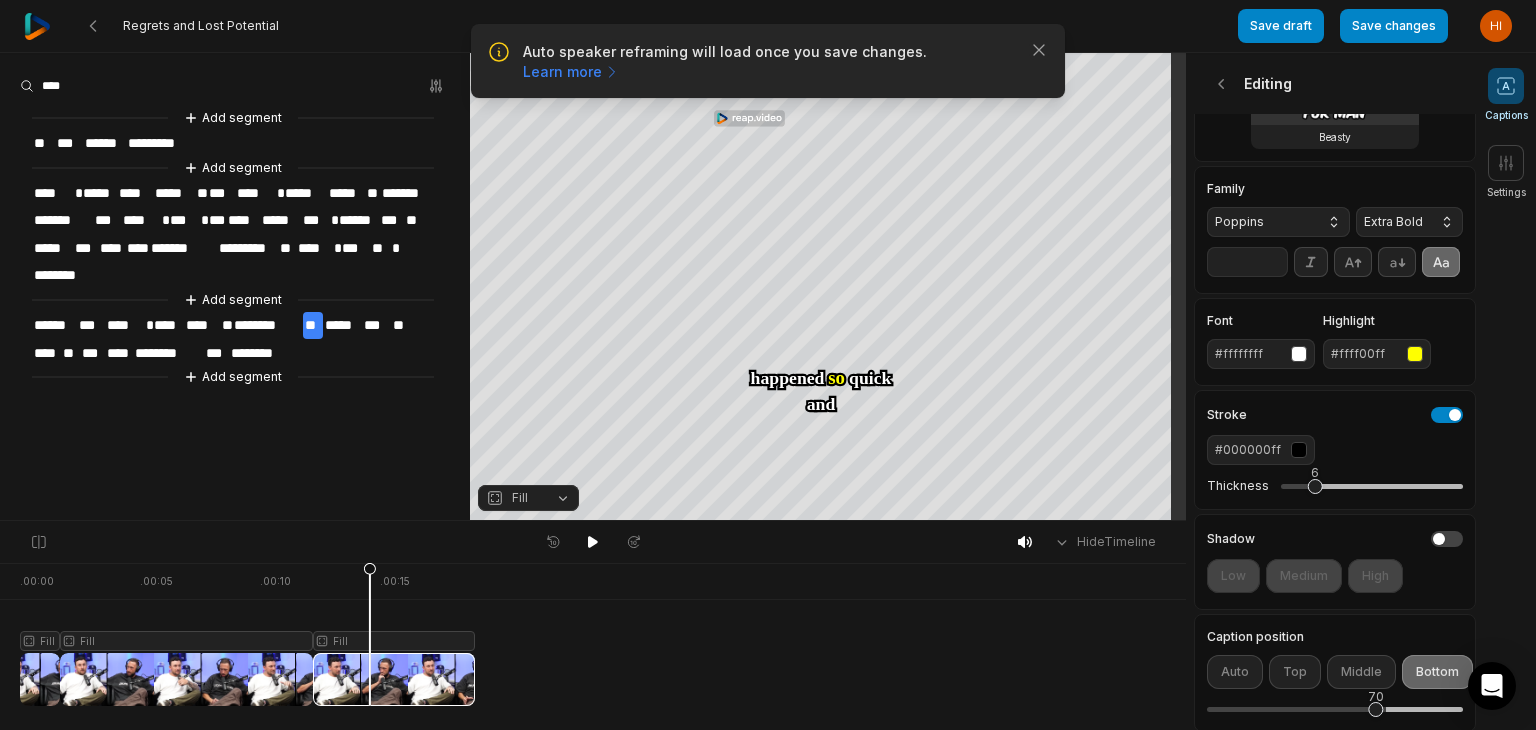 type on "**" 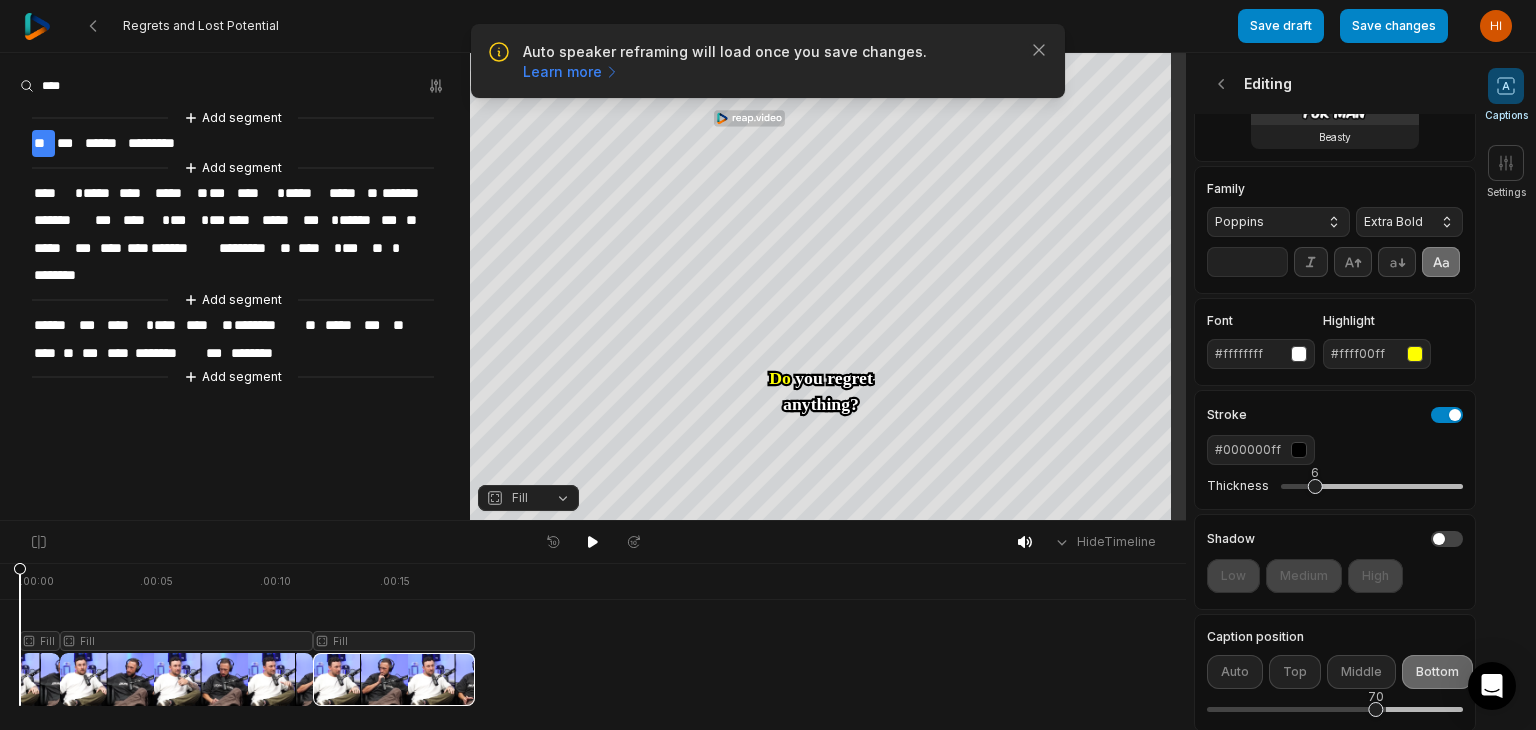 drag, startPoint x: 372, startPoint y: 568, endPoint x: 0, endPoint y: 572, distance: 372.0215 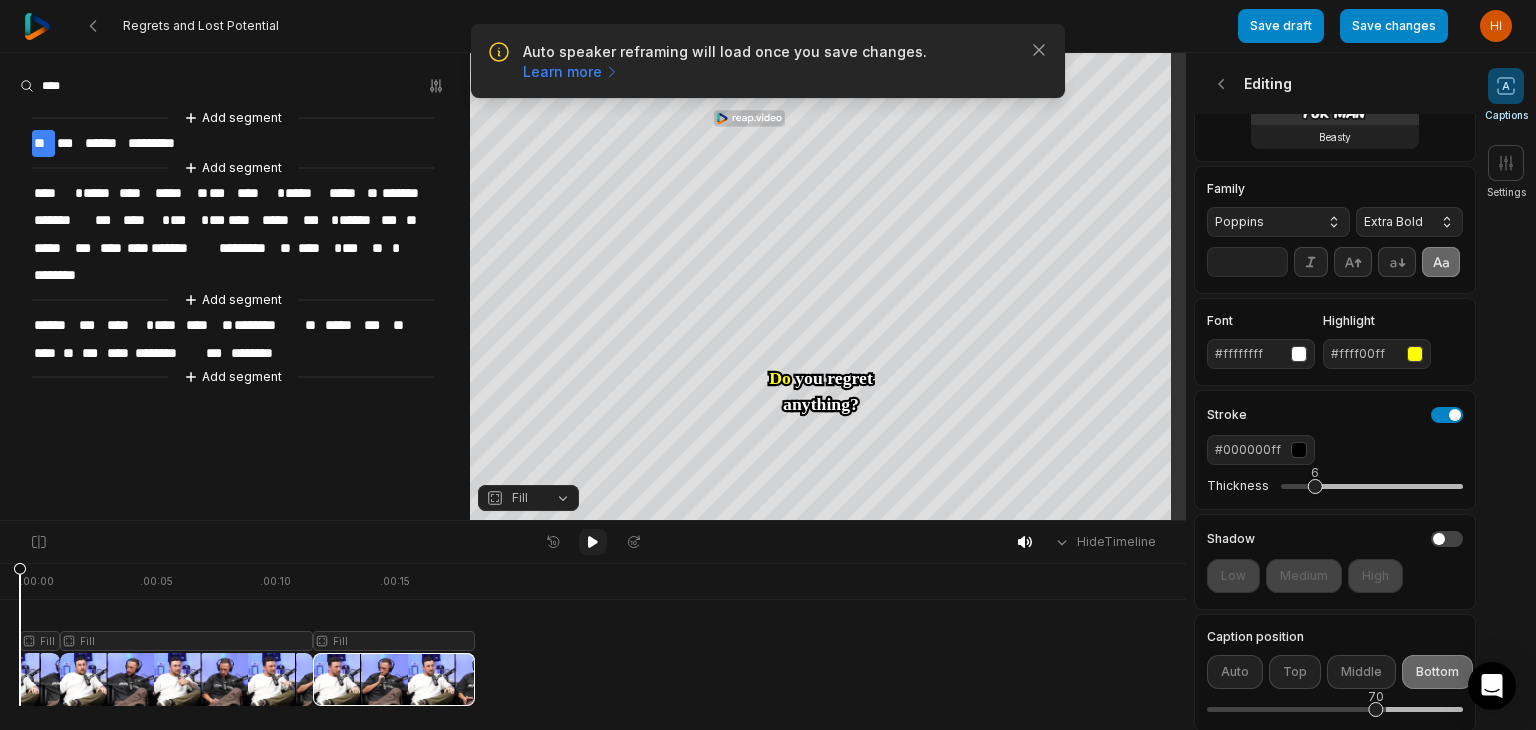 click 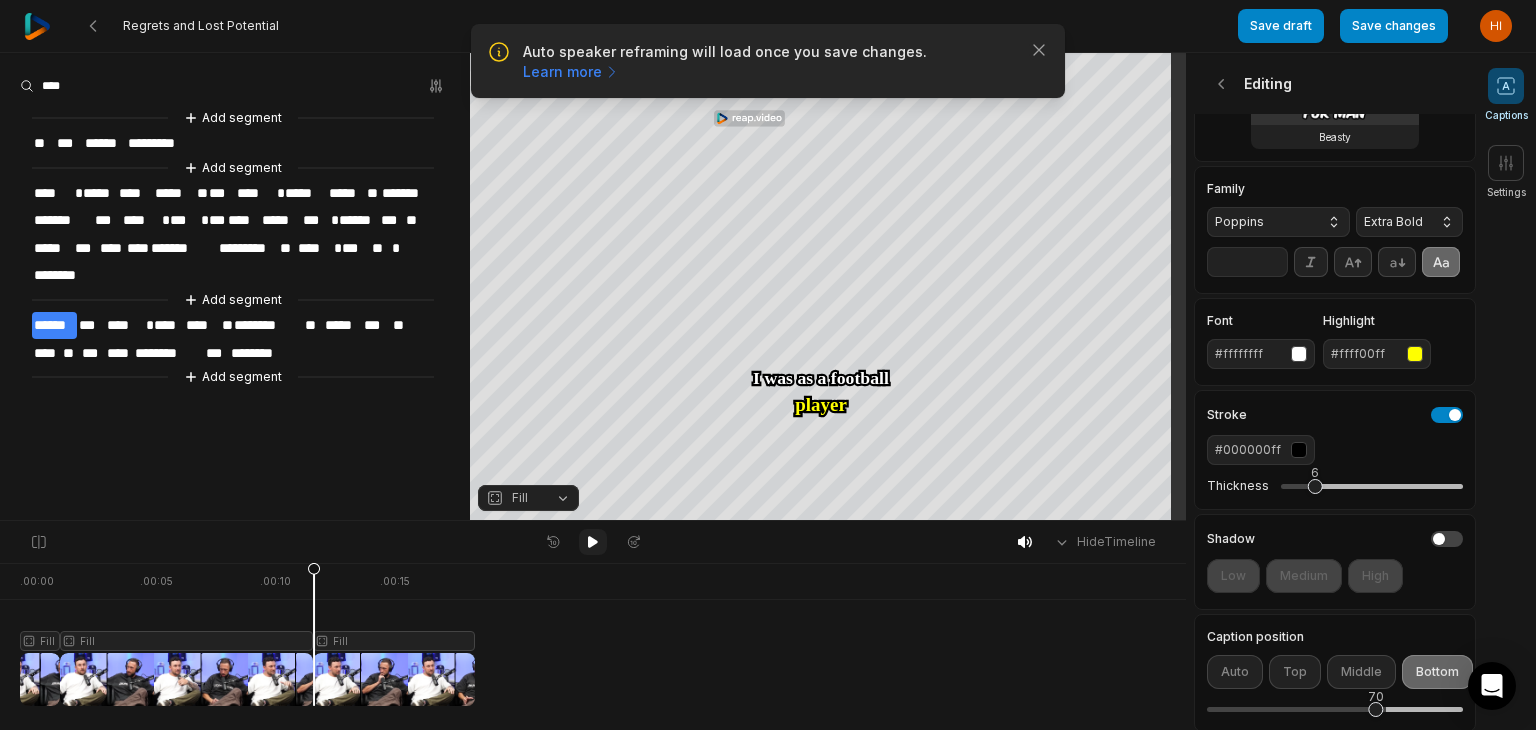 click 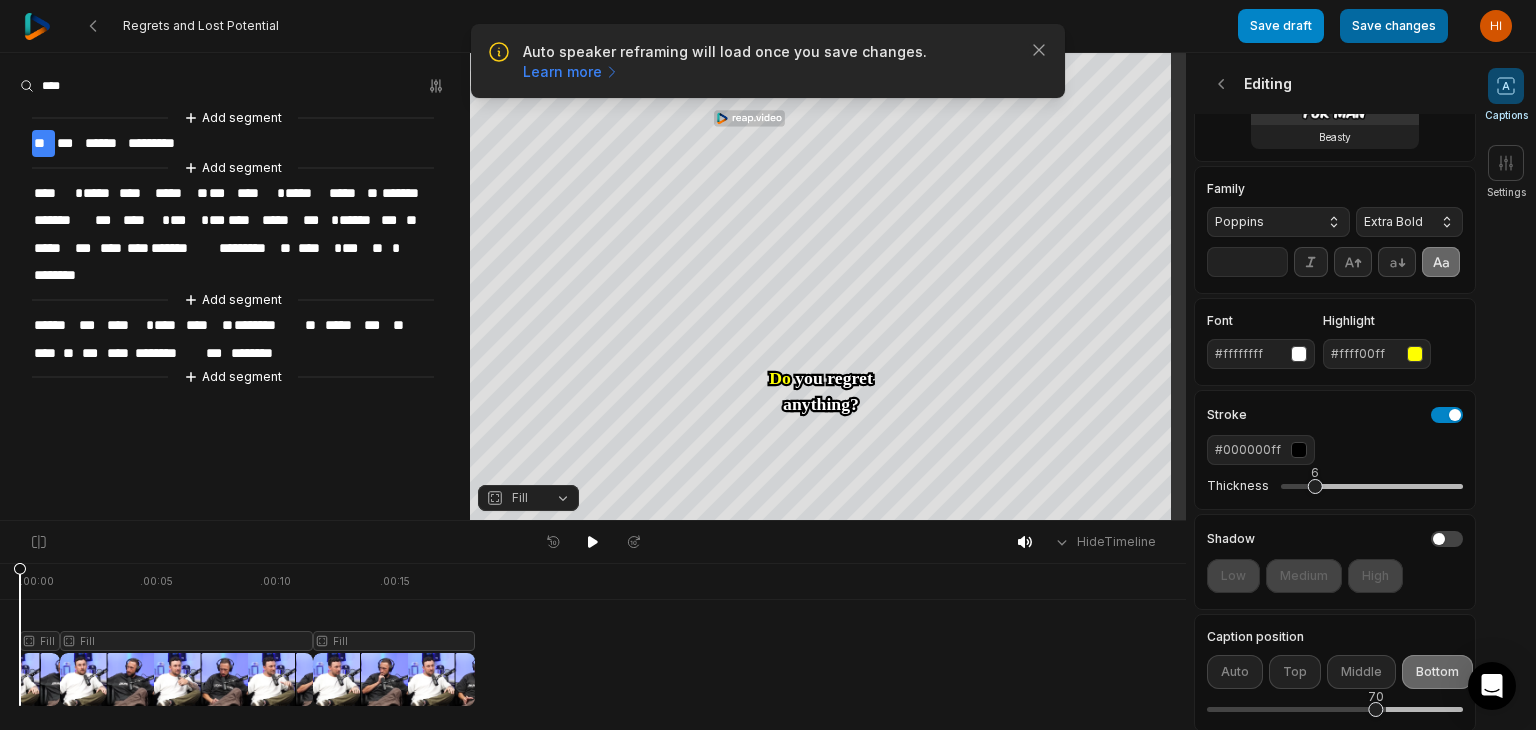 click on "Save changes" at bounding box center [1394, 26] 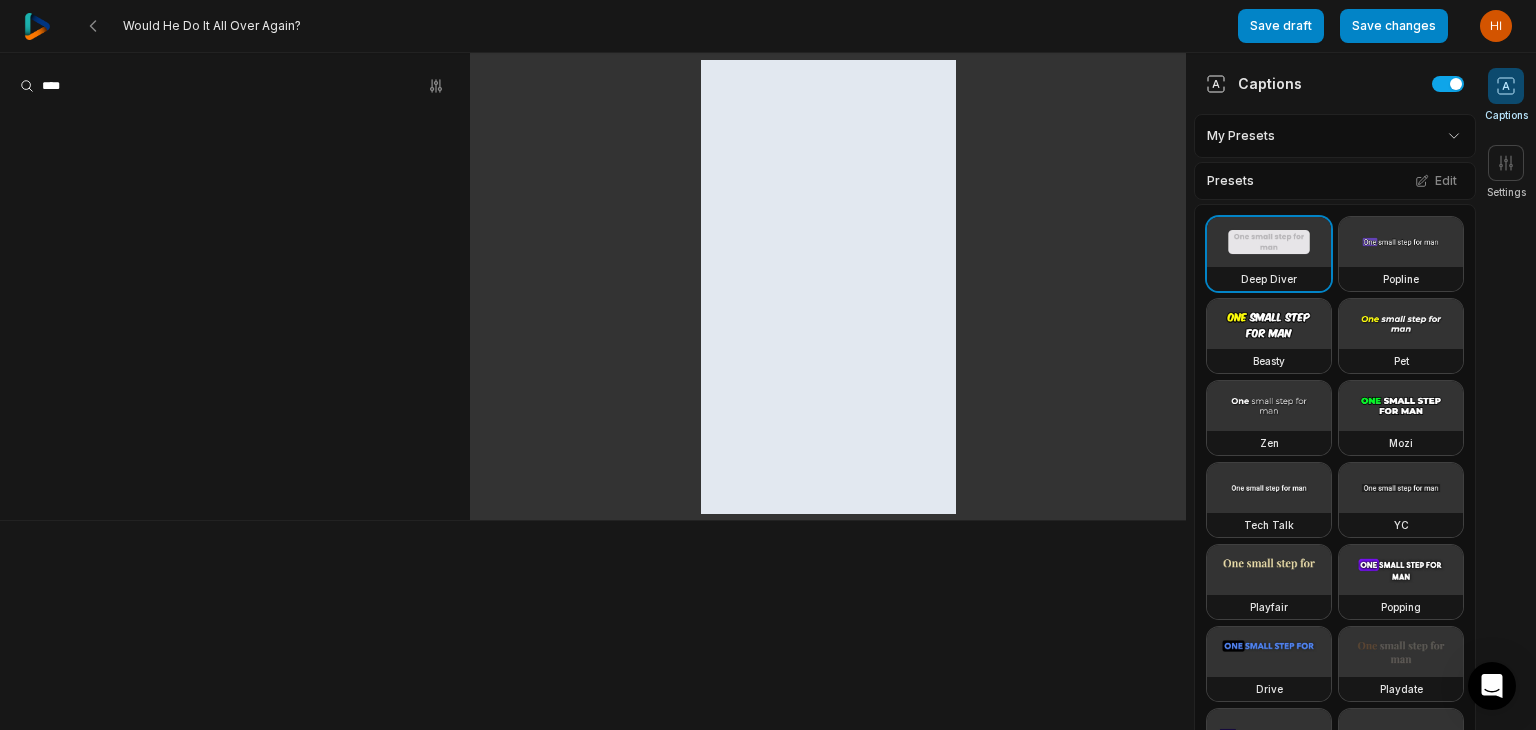 scroll, scrollTop: 0, scrollLeft: 0, axis: both 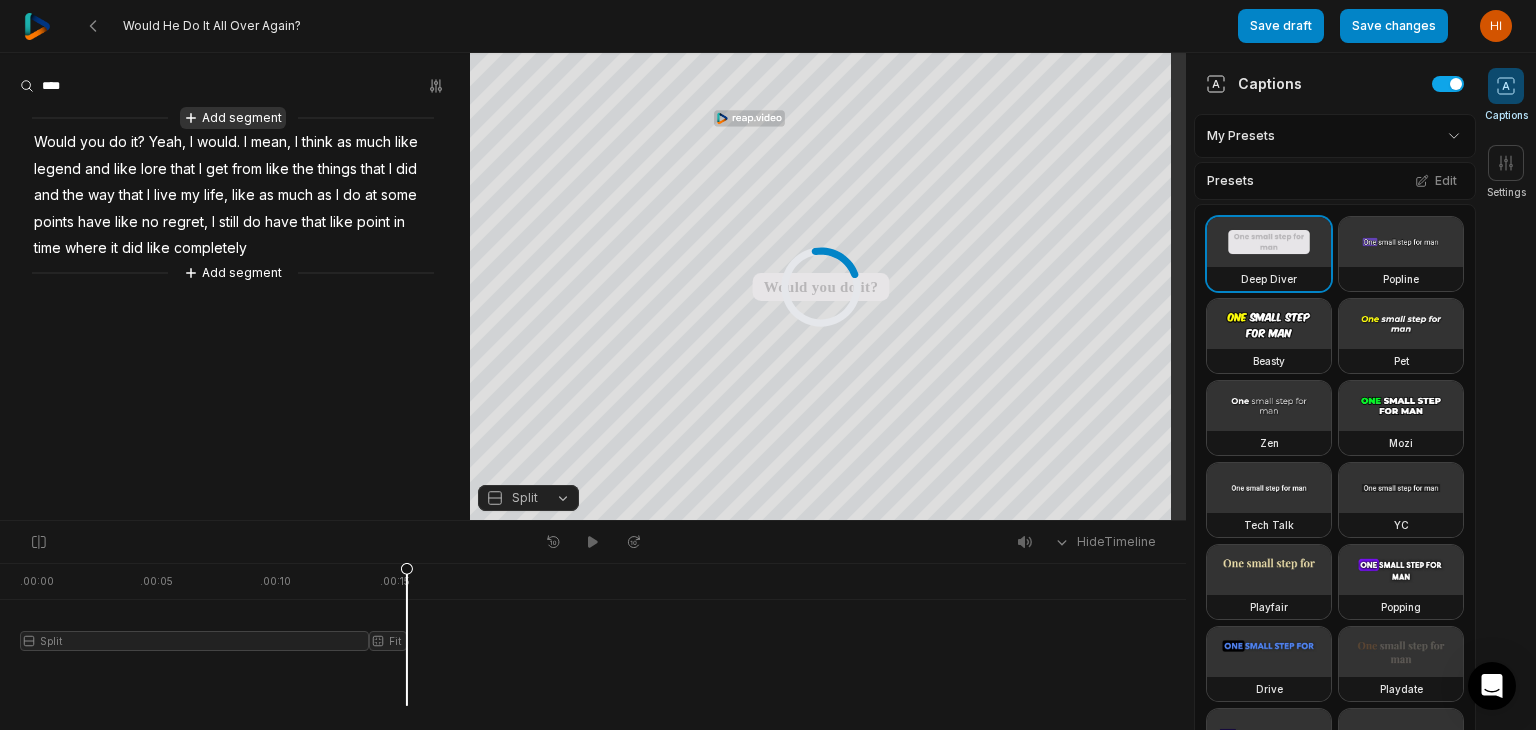 click on "Add segment" at bounding box center (233, 118) 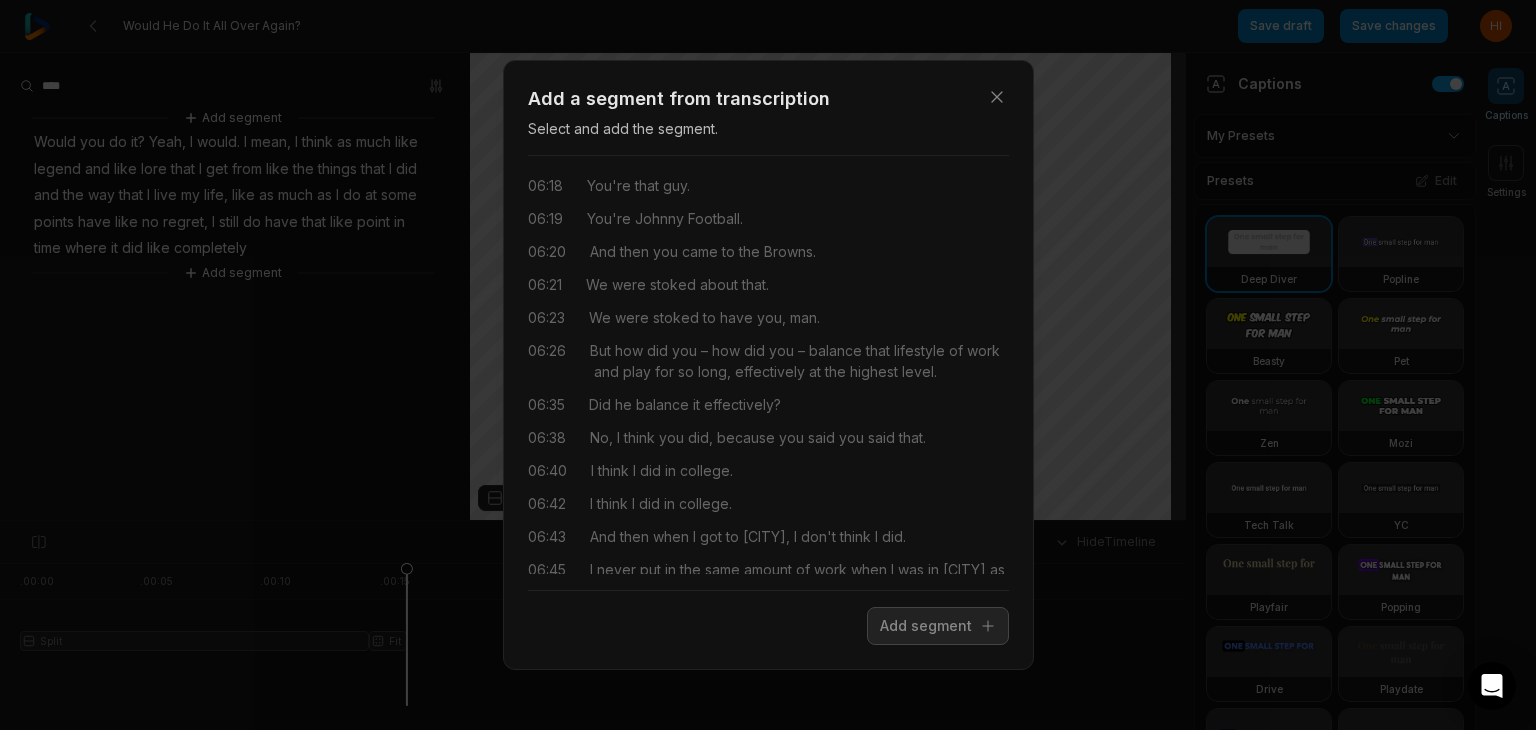 scroll, scrollTop: 11210, scrollLeft: 0, axis: vertical 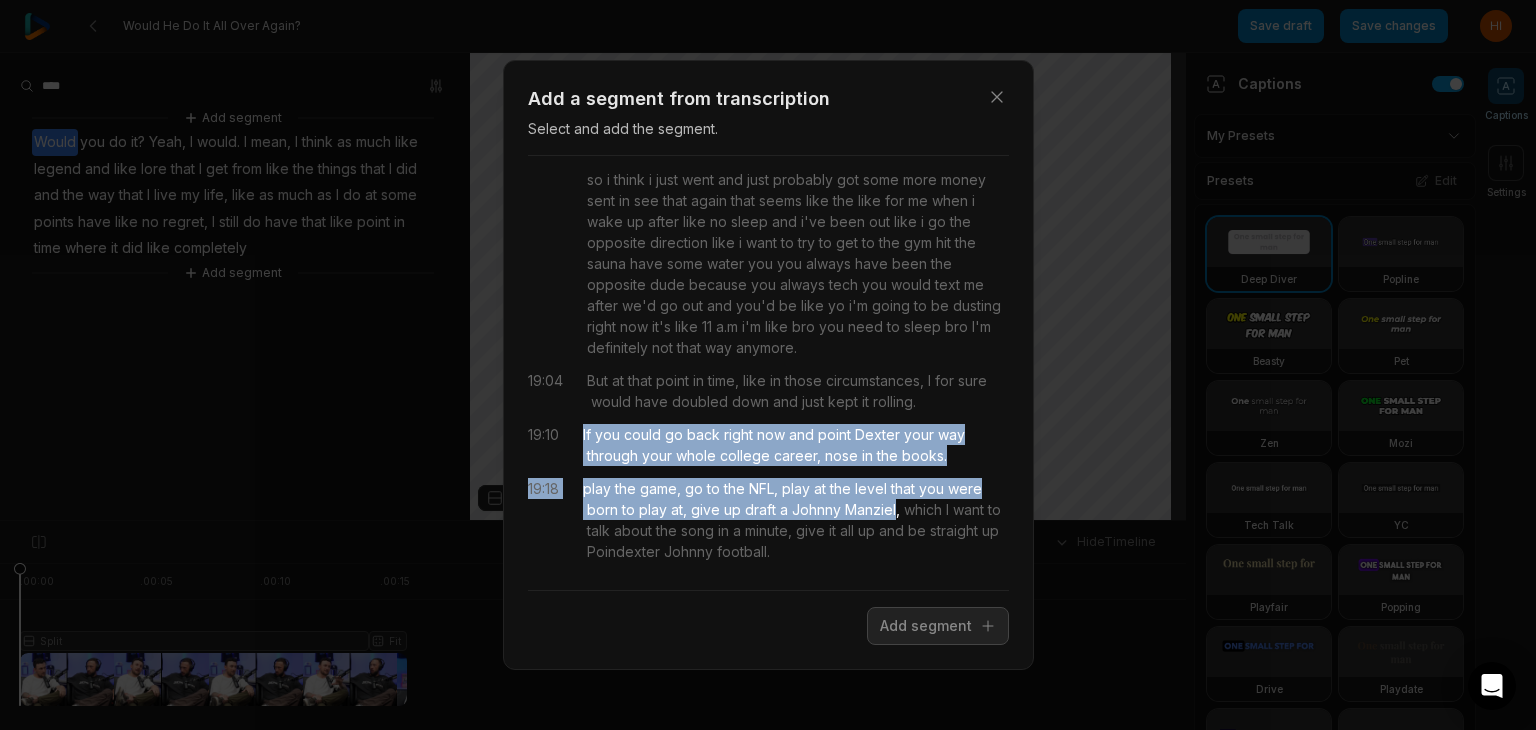 drag, startPoint x: 585, startPoint y: 437, endPoint x: 895, endPoint y: 510, distance: 318.4792 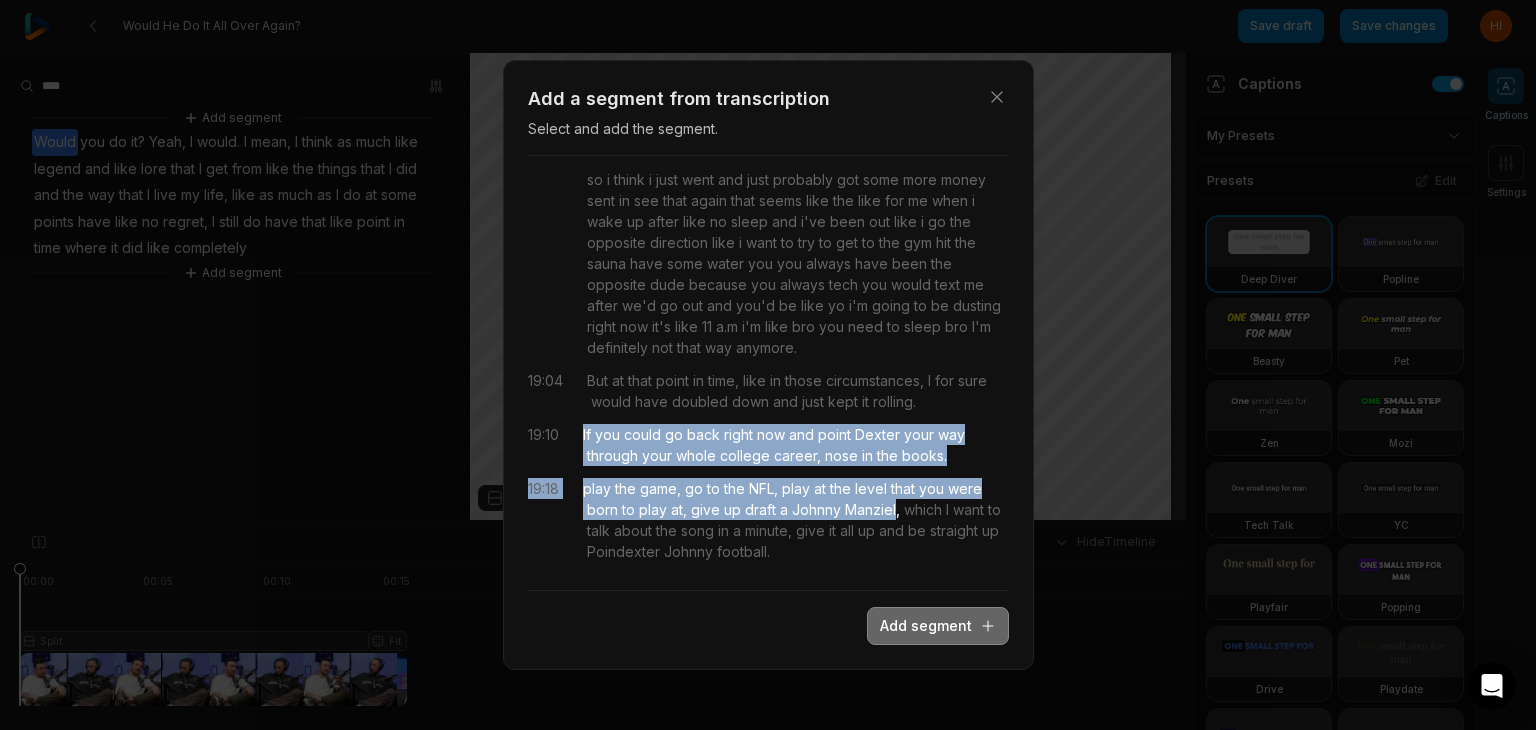 click on "Add segment" at bounding box center [938, 626] 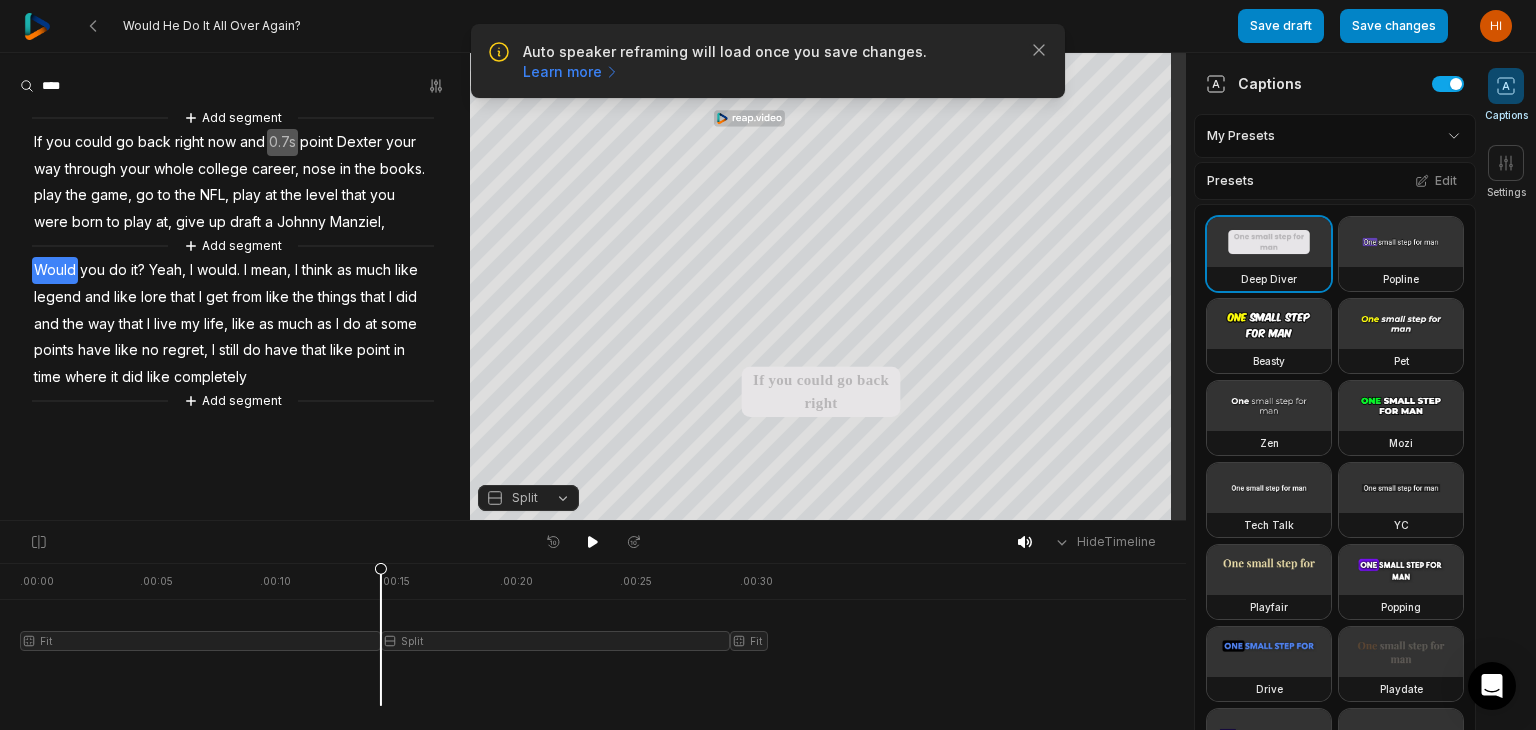scroll, scrollTop: 0, scrollLeft: 0, axis: both 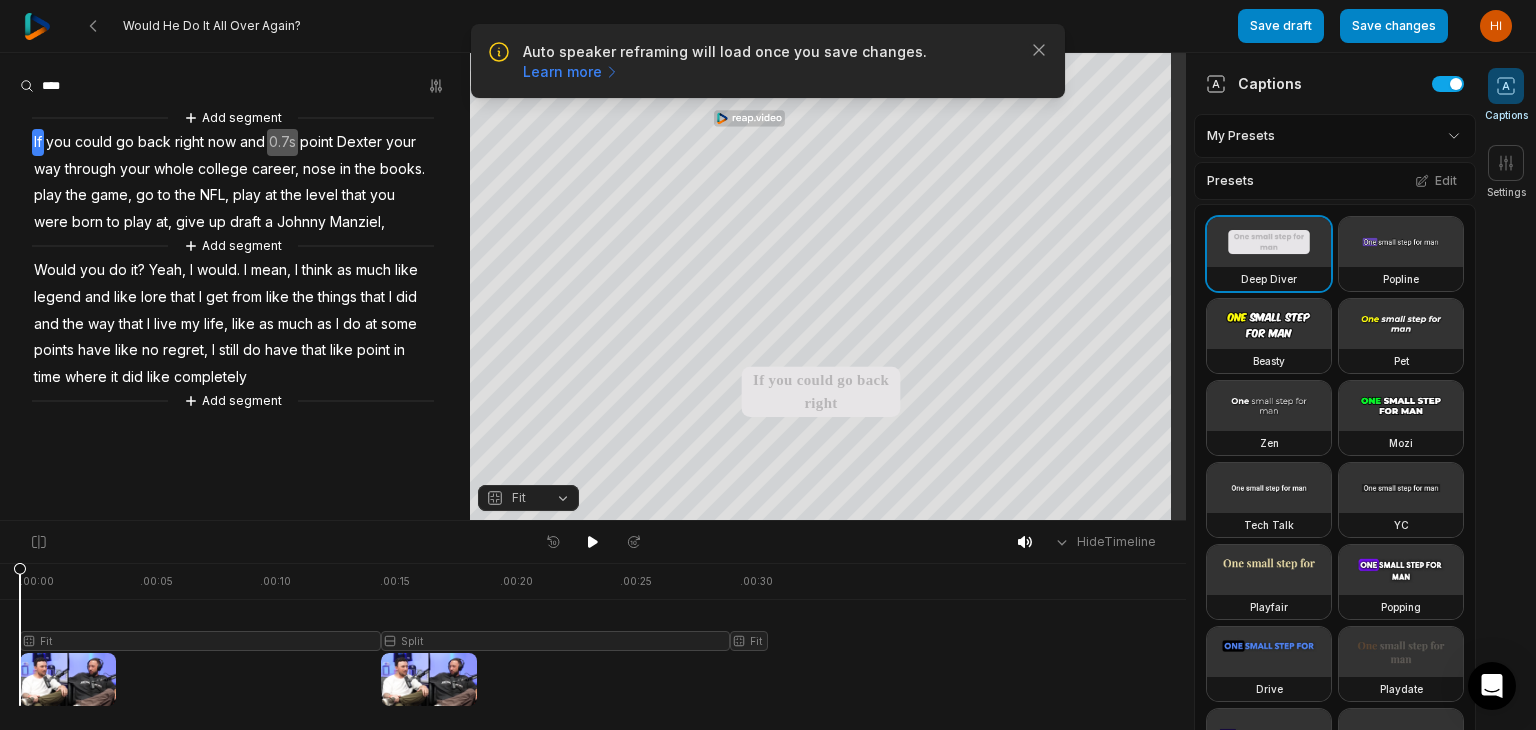 drag, startPoint x: 386, startPoint y: 562, endPoint x: 0, endPoint y: 592, distance: 387.16406 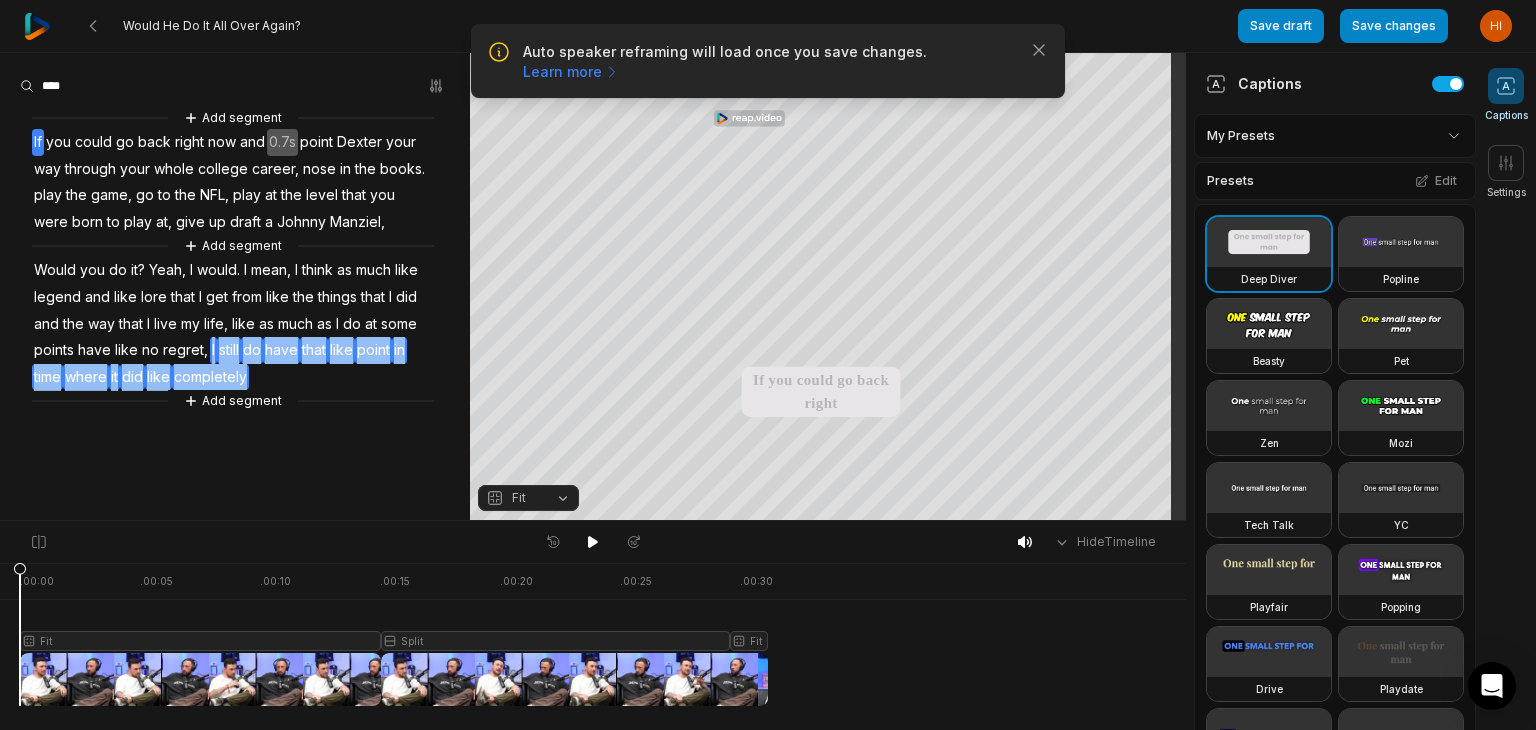 drag, startPoint x: 204, startPoint y: 346, endPoint x: 249, endPoint y: 372, distance: 51.971146 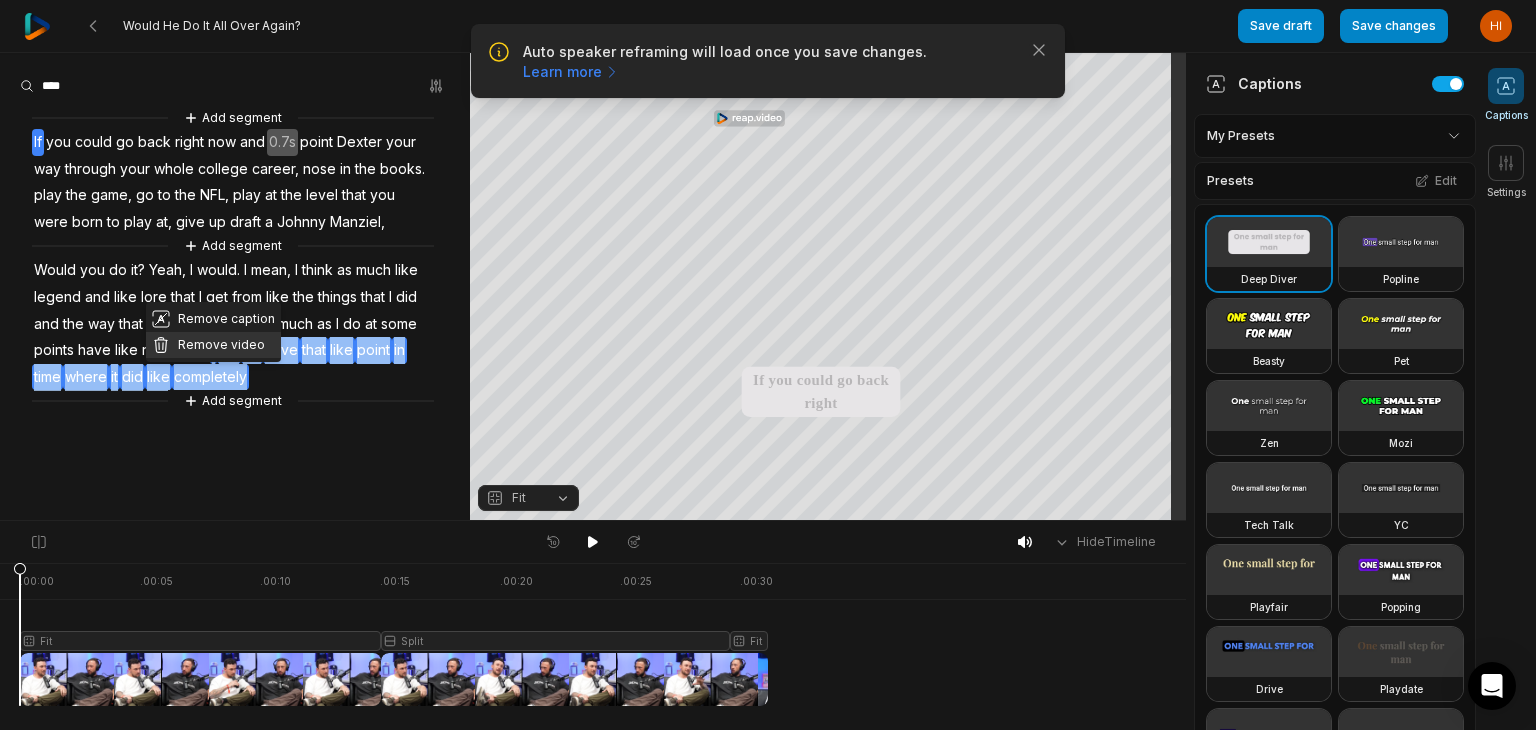 click on "Remove video" at bounding box center (213, 345) 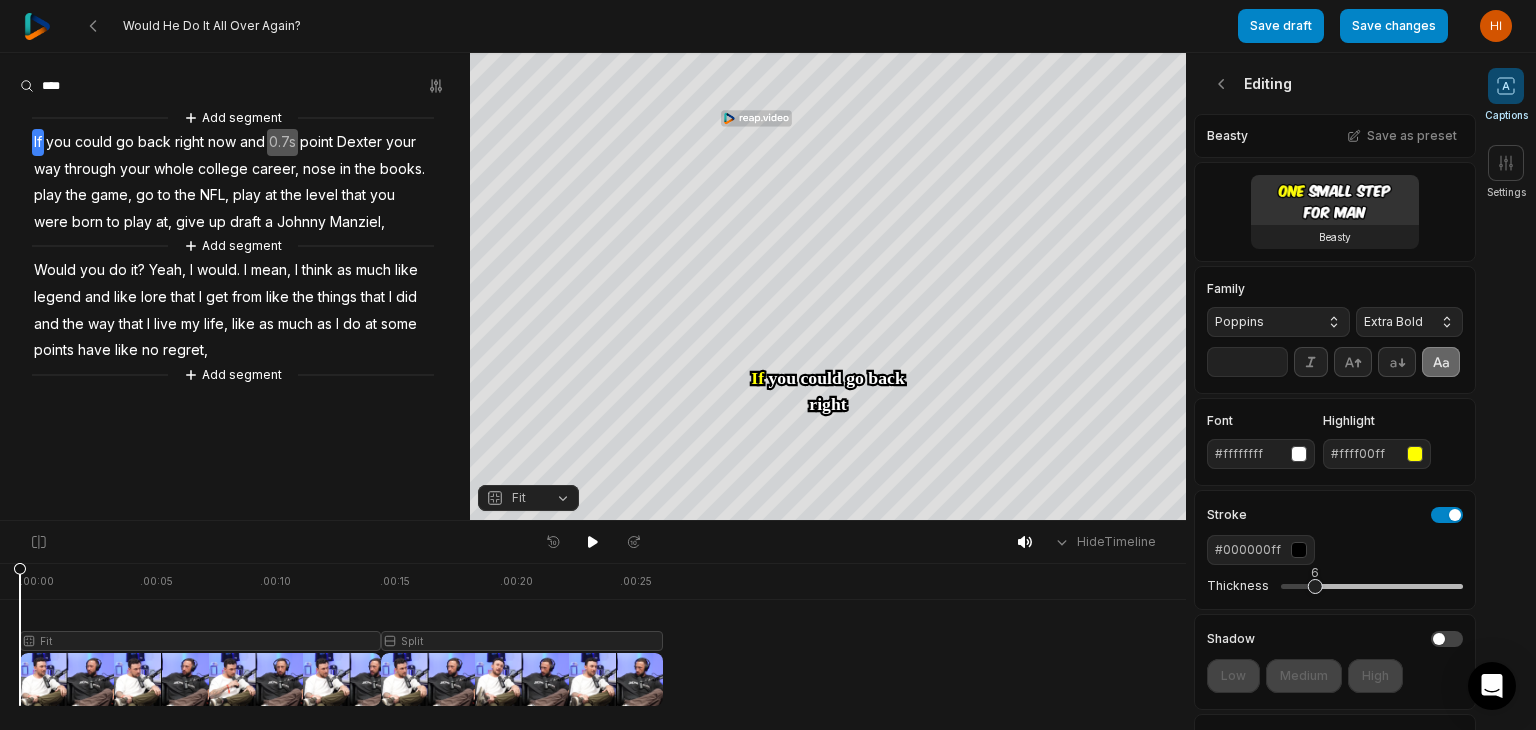 scroll, scrollTop: 0, scrollLeft: 0, axis: both 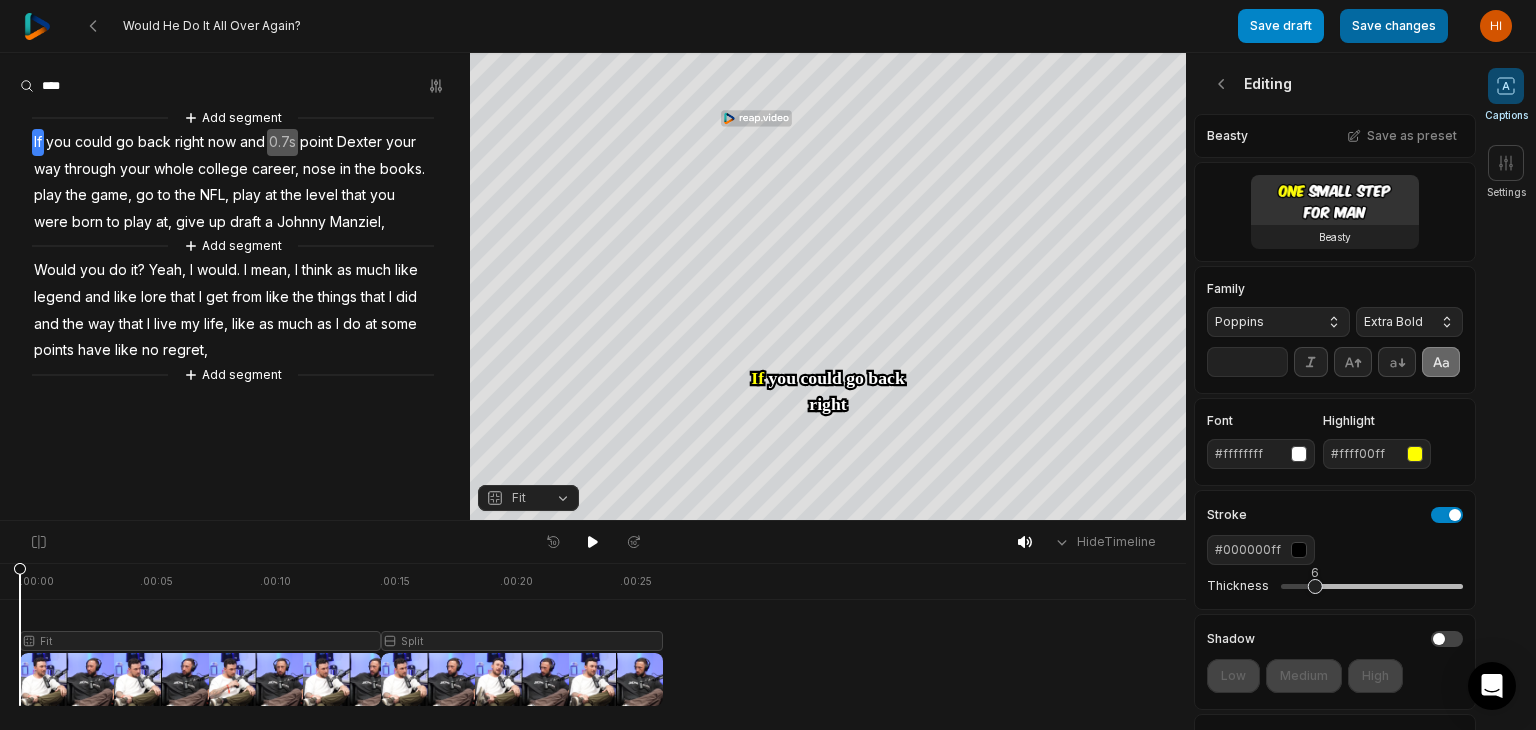 click on "Save changes" at bounding box center (1394, 26) 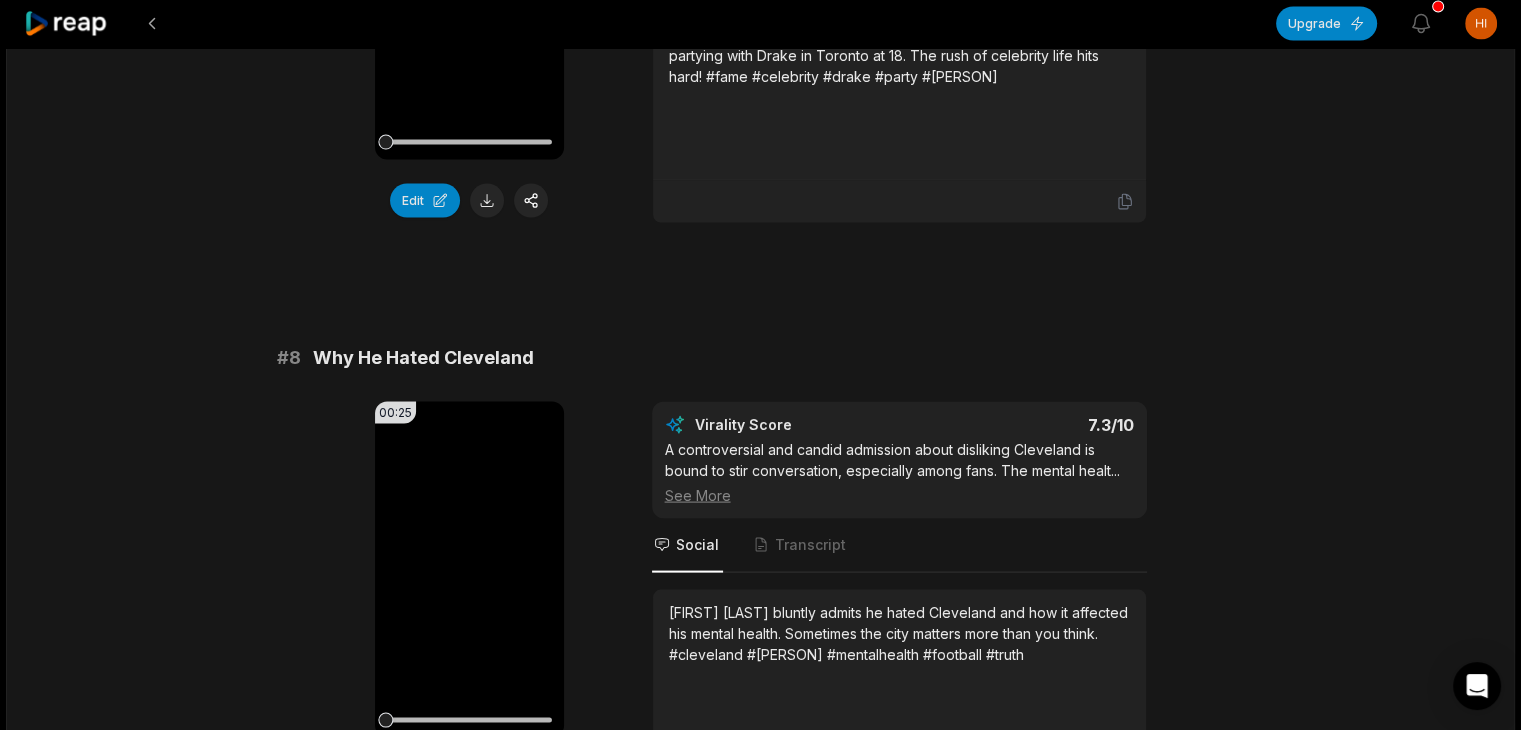 scroll, scrollTop: 5383, scrollLeft: 0, axis: vertical 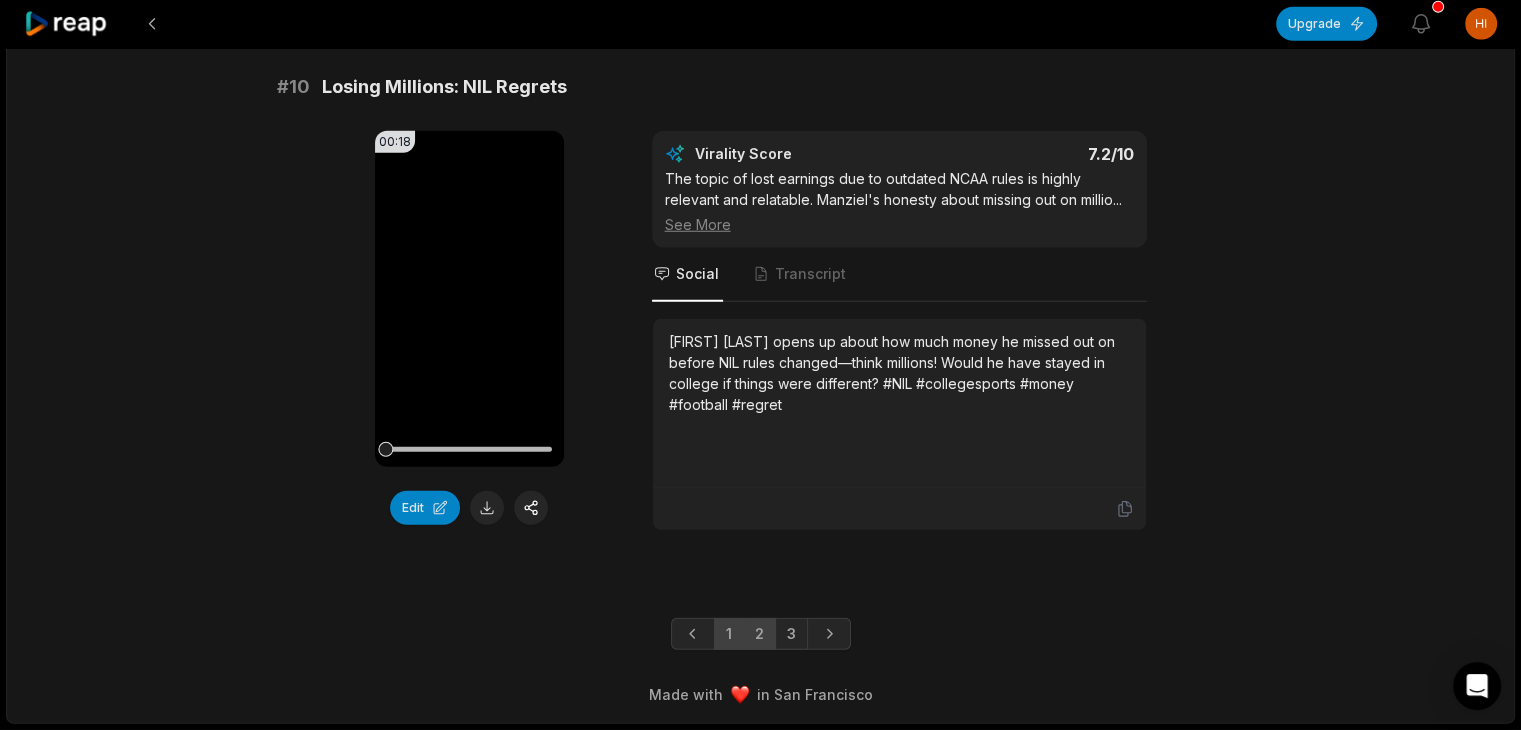 click on "2" at bounding box center (759, 634) 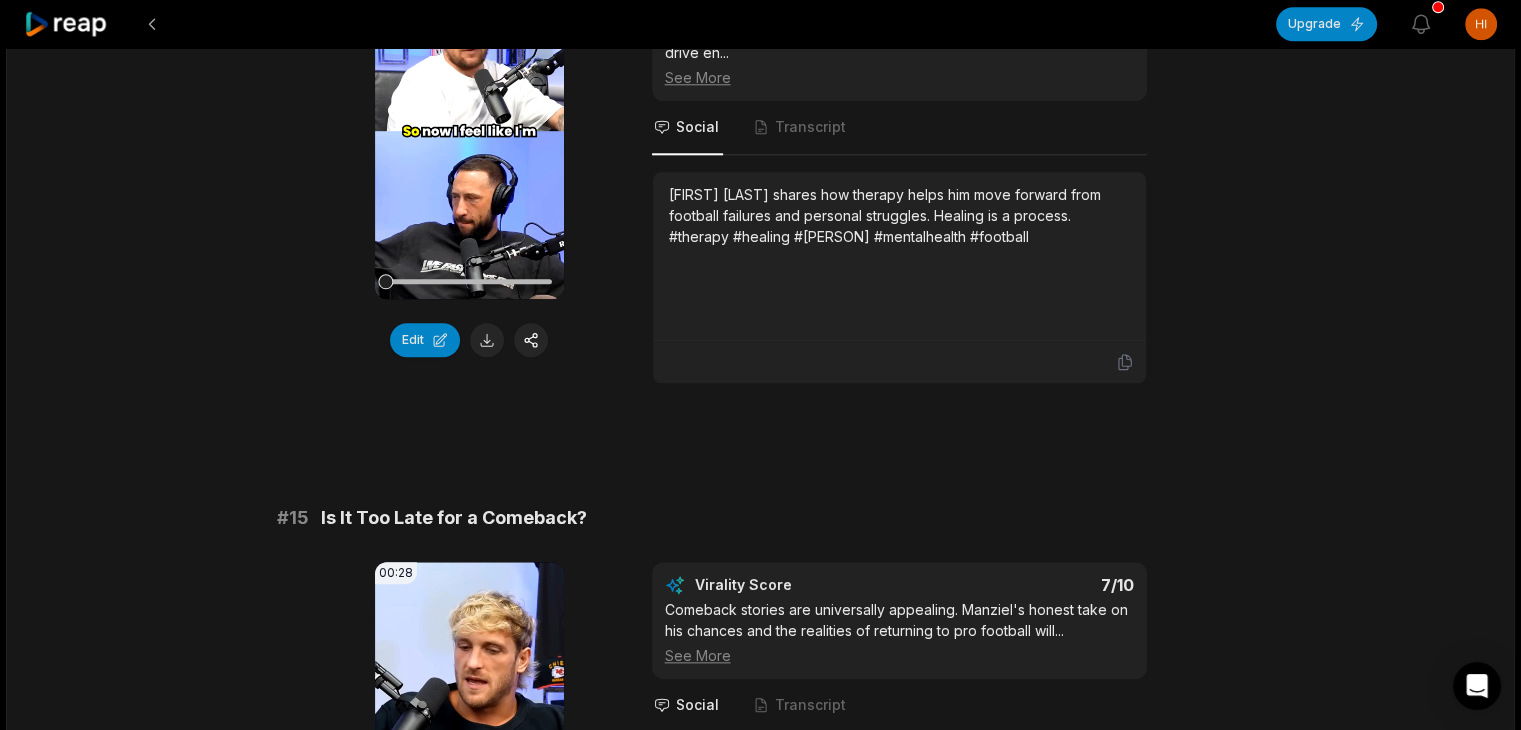 scroll, scrollTop: 2183, scrollLeft: 0, axis: vertical 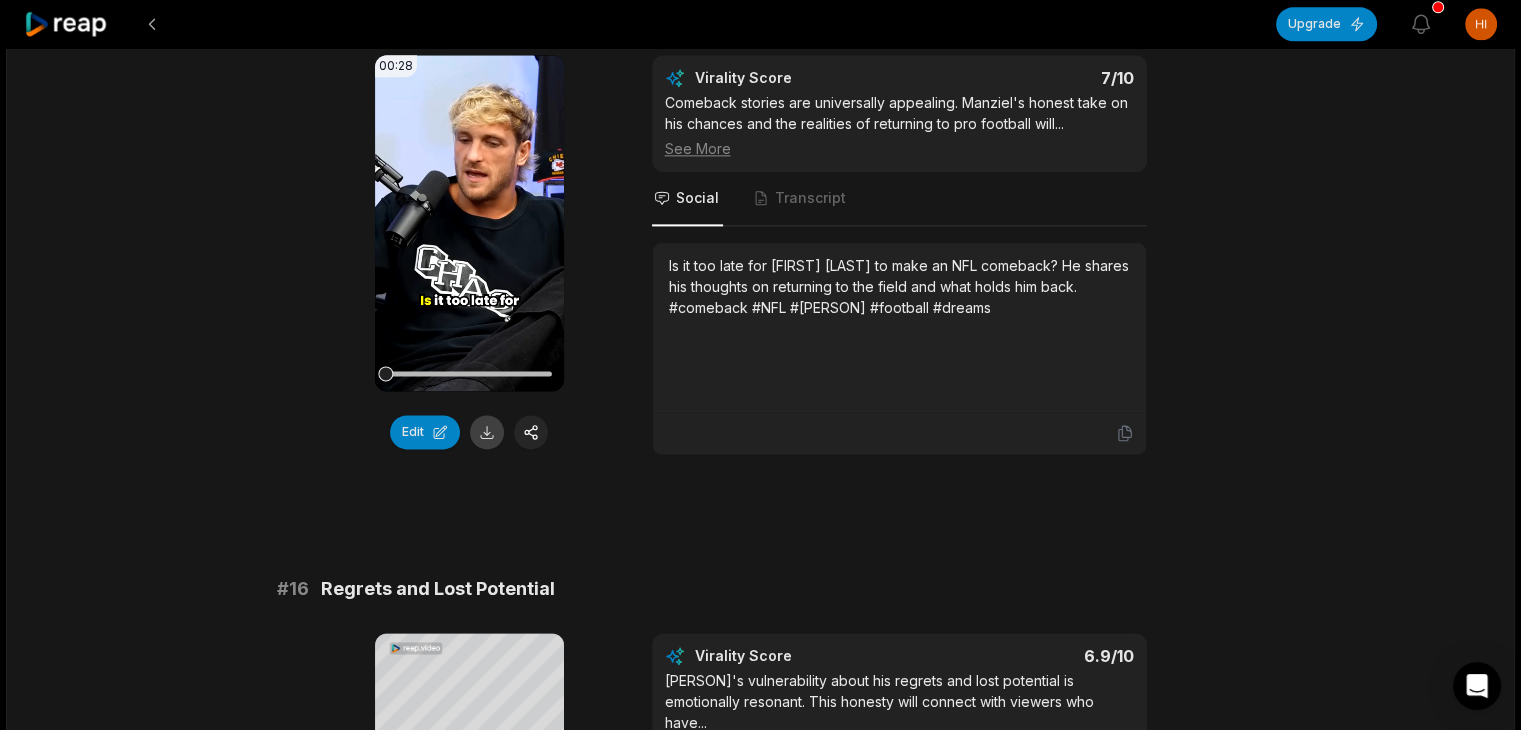 click at bounding box center [487, 432] 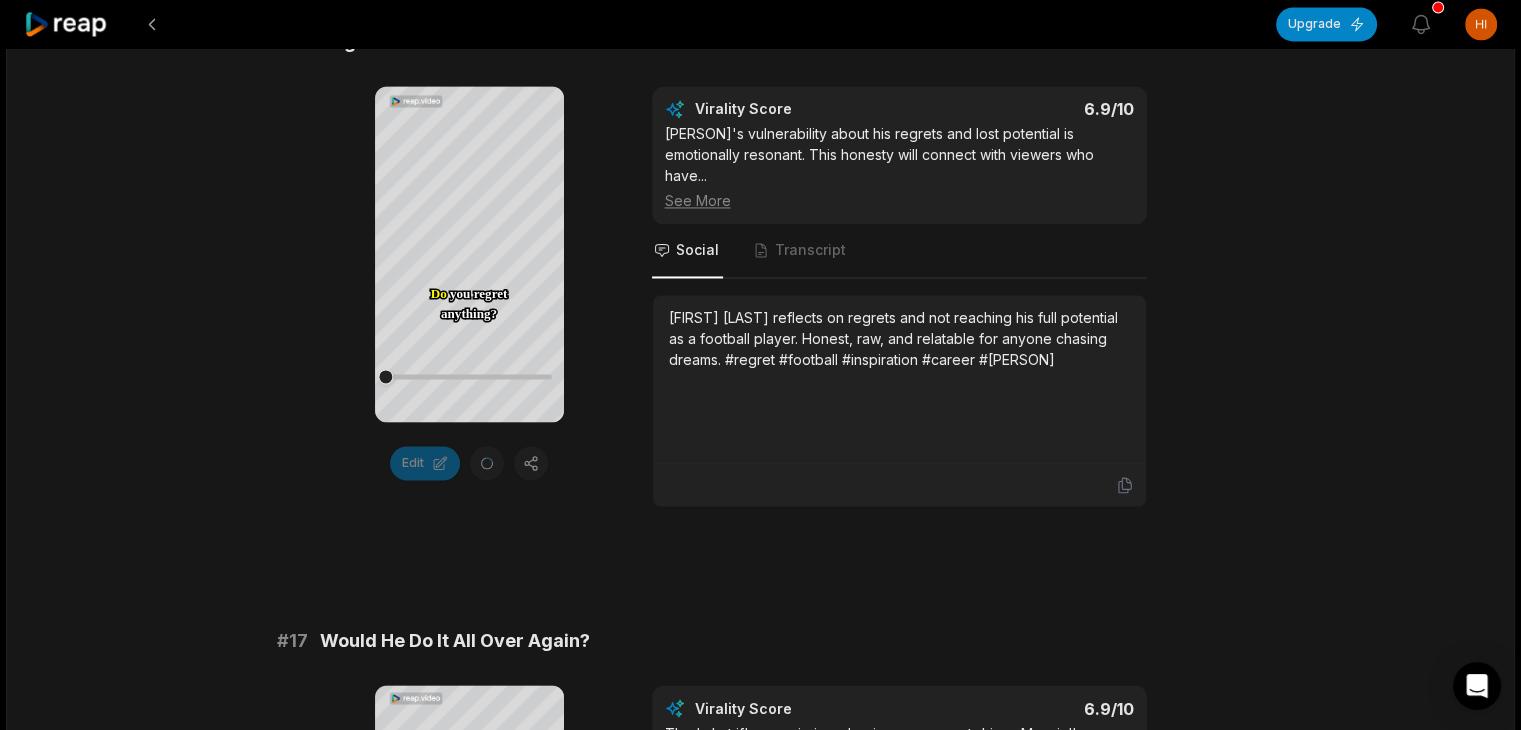 scroll, scrollTop: 2983, scrollLeft: 0, axis: vertical 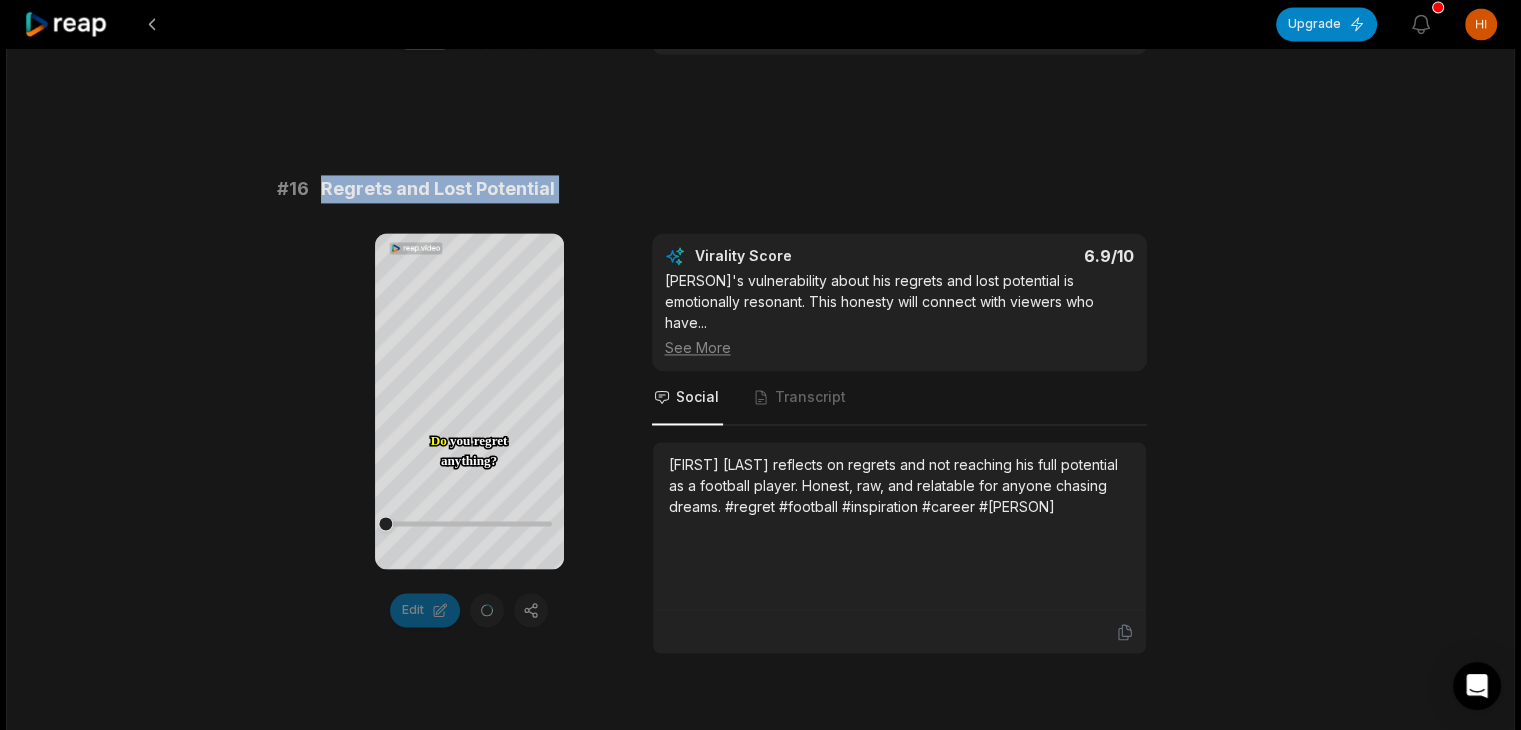 drag, startPoint x: 317, startPoint y: 161, endPoint x: 568, endPoint y: 177, distance: 251.50945 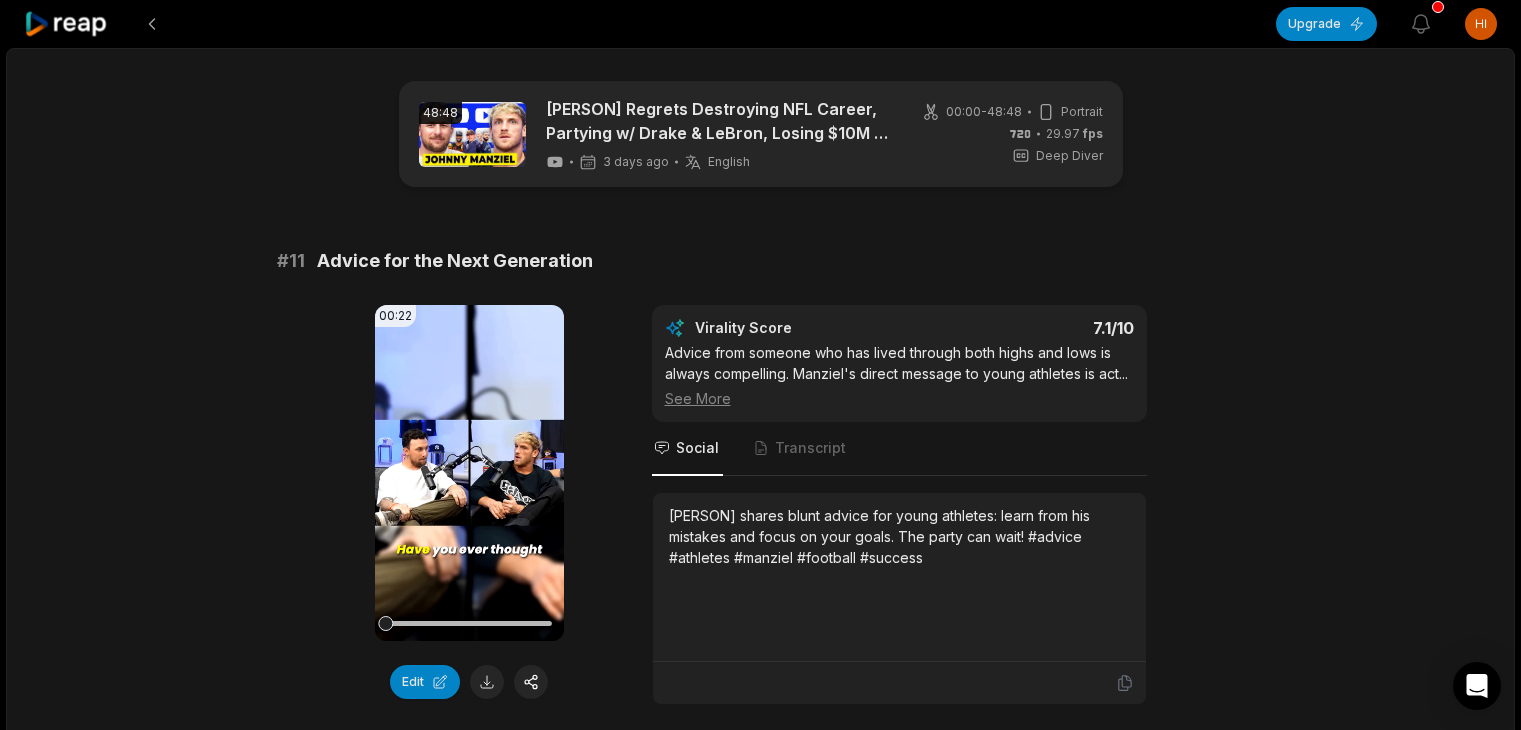 scroll, scrollTop: 2983, scrollLeft: 0, axis: vertical 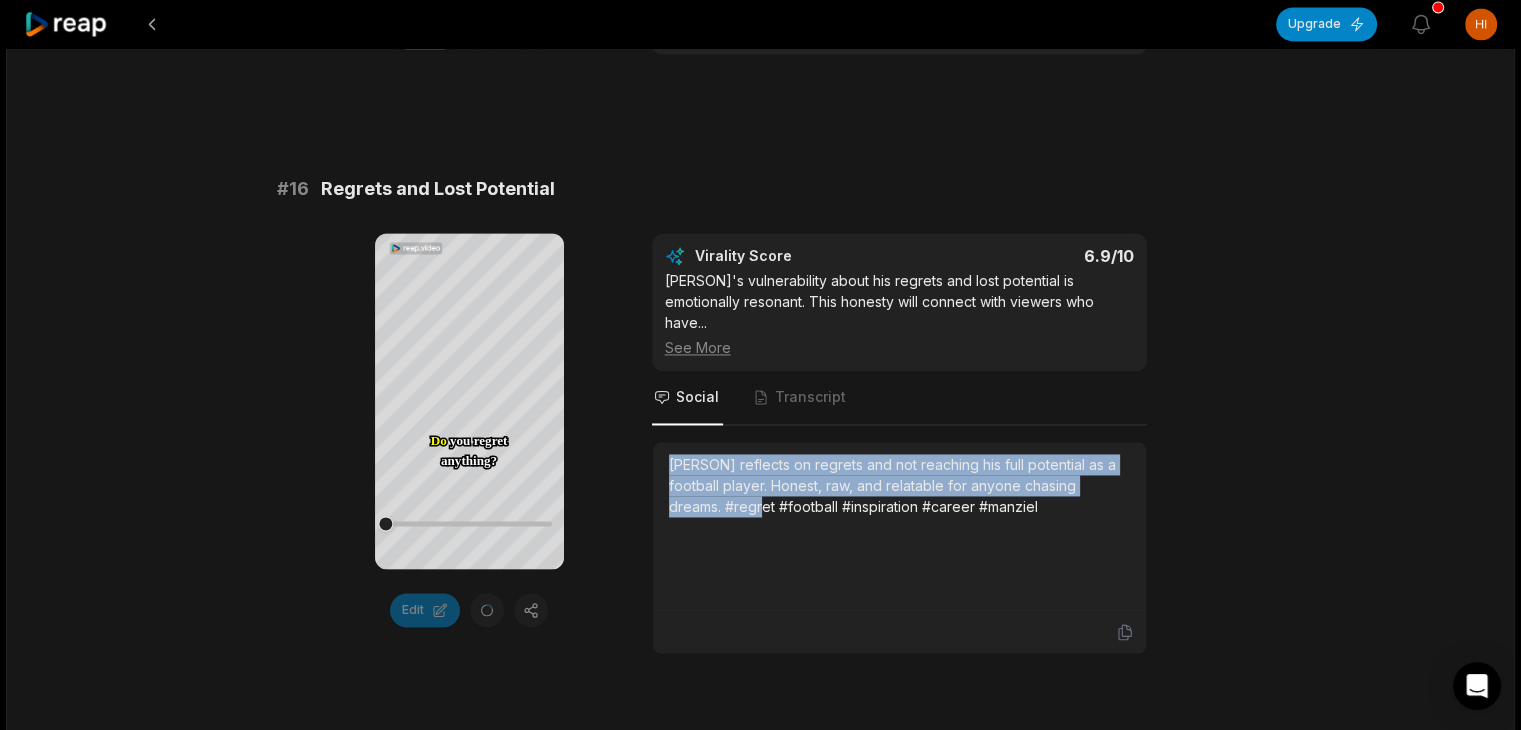 drag, startPoint x: 668, startPoint y: 435, endPoint x: 720, endPoint y: 477, distance: 66.8431 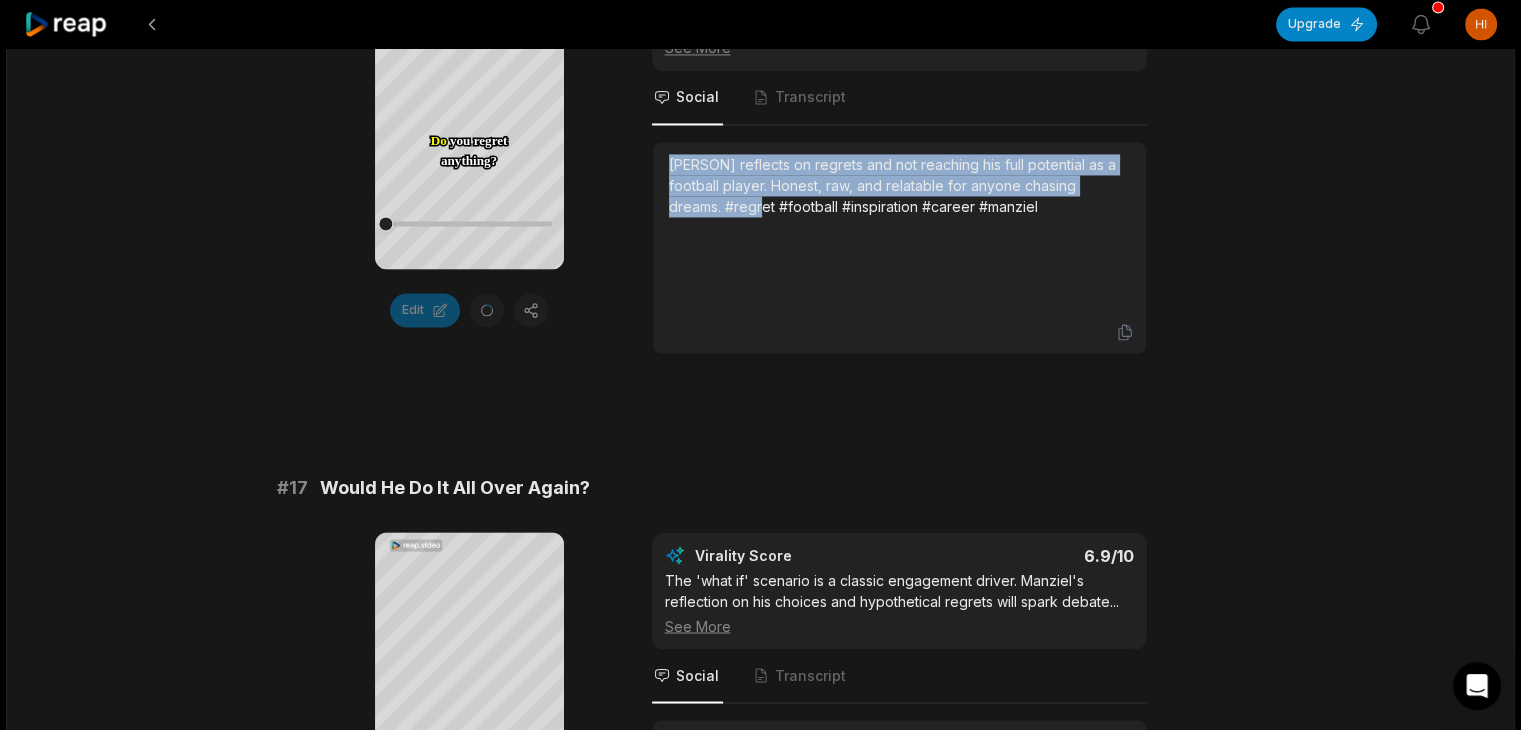 scroll, scrollTop: 3483, scrollLeft: 0, axis: vertical 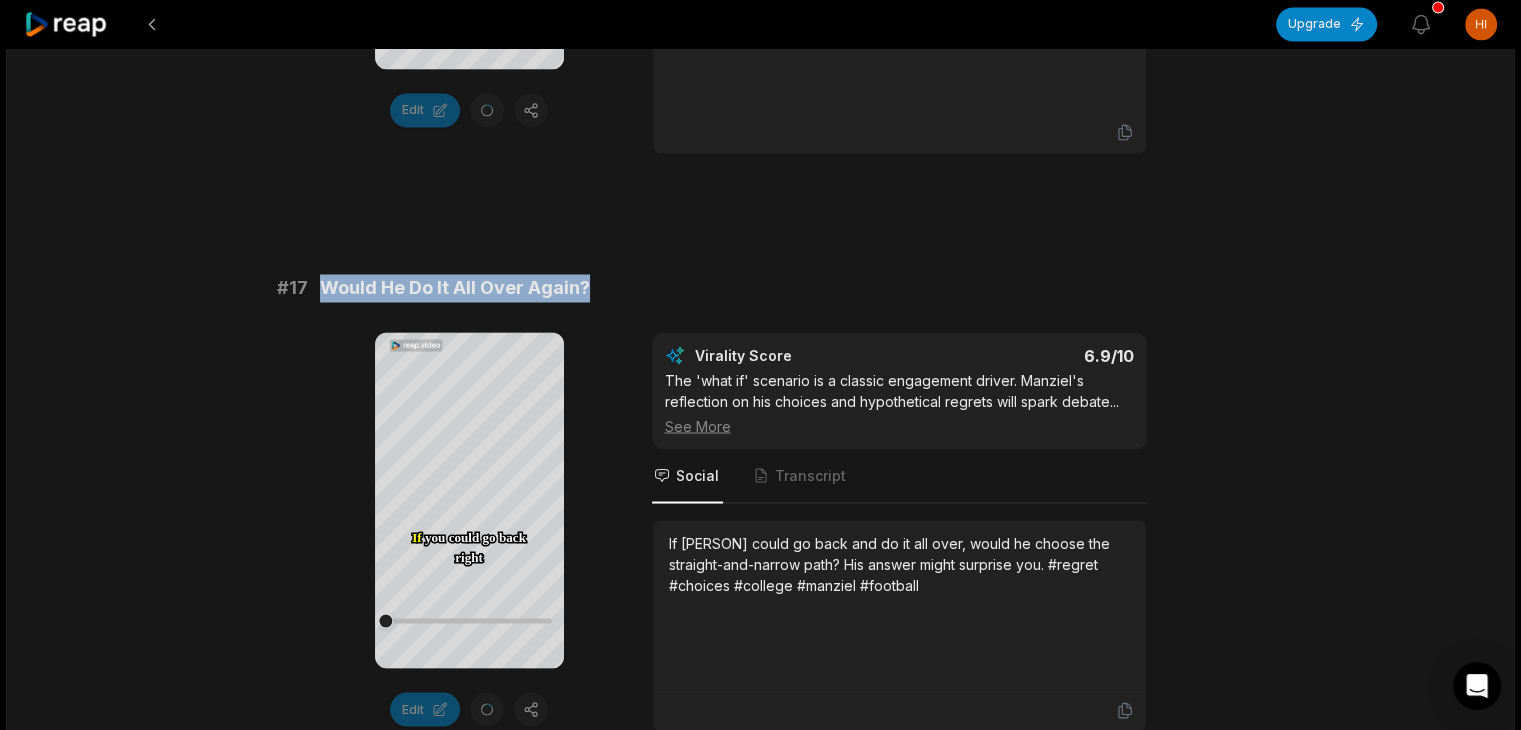 drag, startPoint x: 312, startPoint y: 254, endPoint x: 603, endPoint y: 269, distance: 291.38635 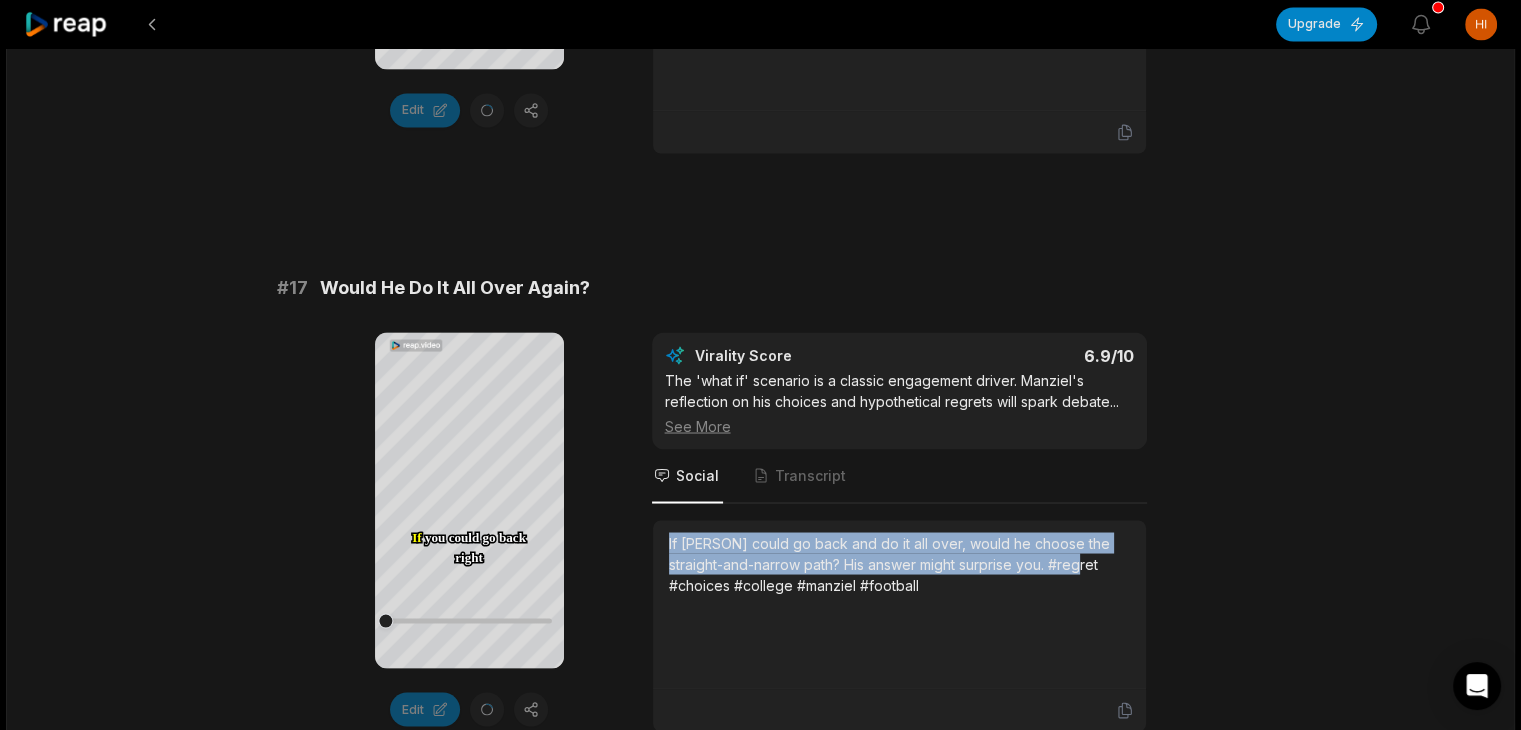 drag, startPoint x: 664, startPoint y: 509, endPoint x: 1073, endPoint y: 533, distance: 409.70355 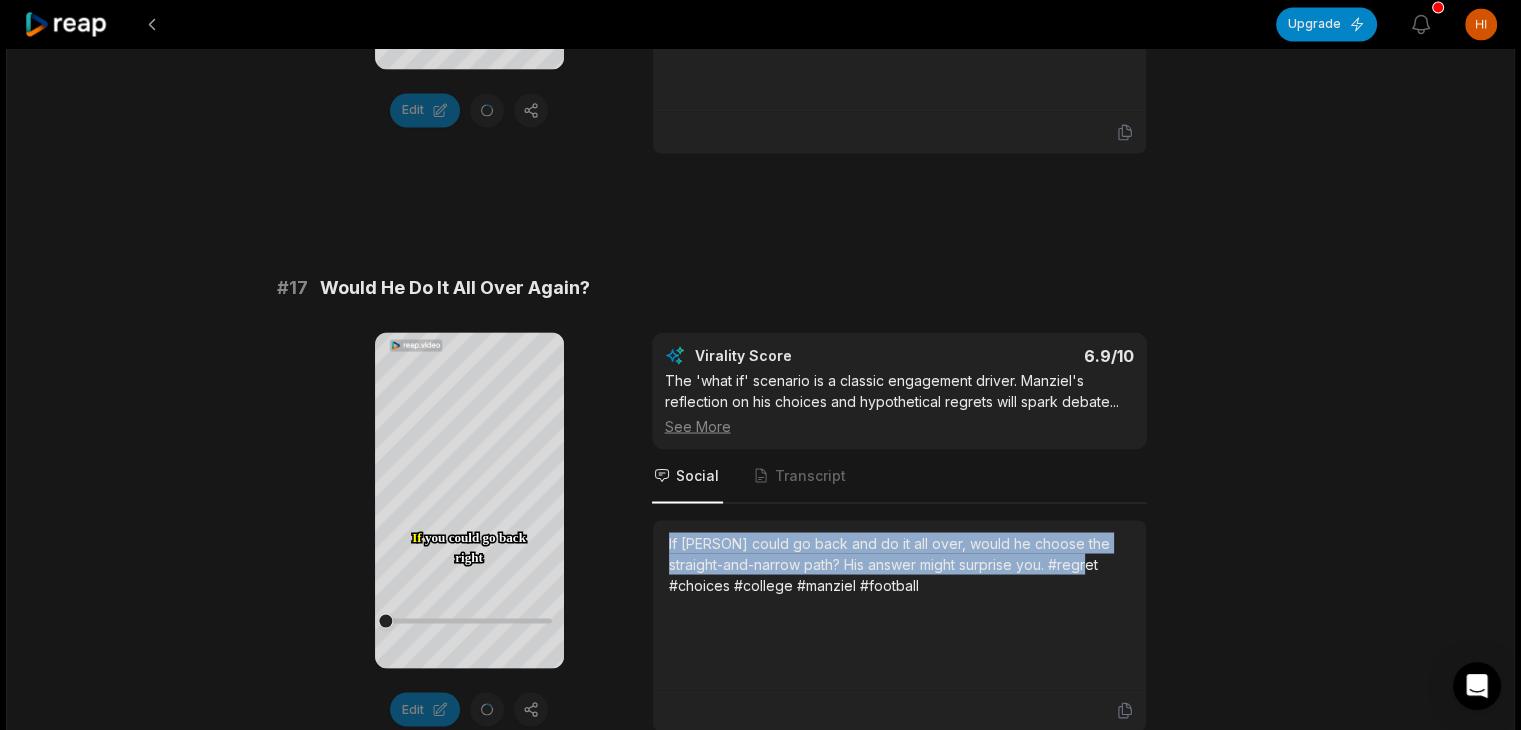 drag, startPoint x: 1076, startPoint y: 534, endPoint x: 668, endPoint y: 512, distance: 408.5927 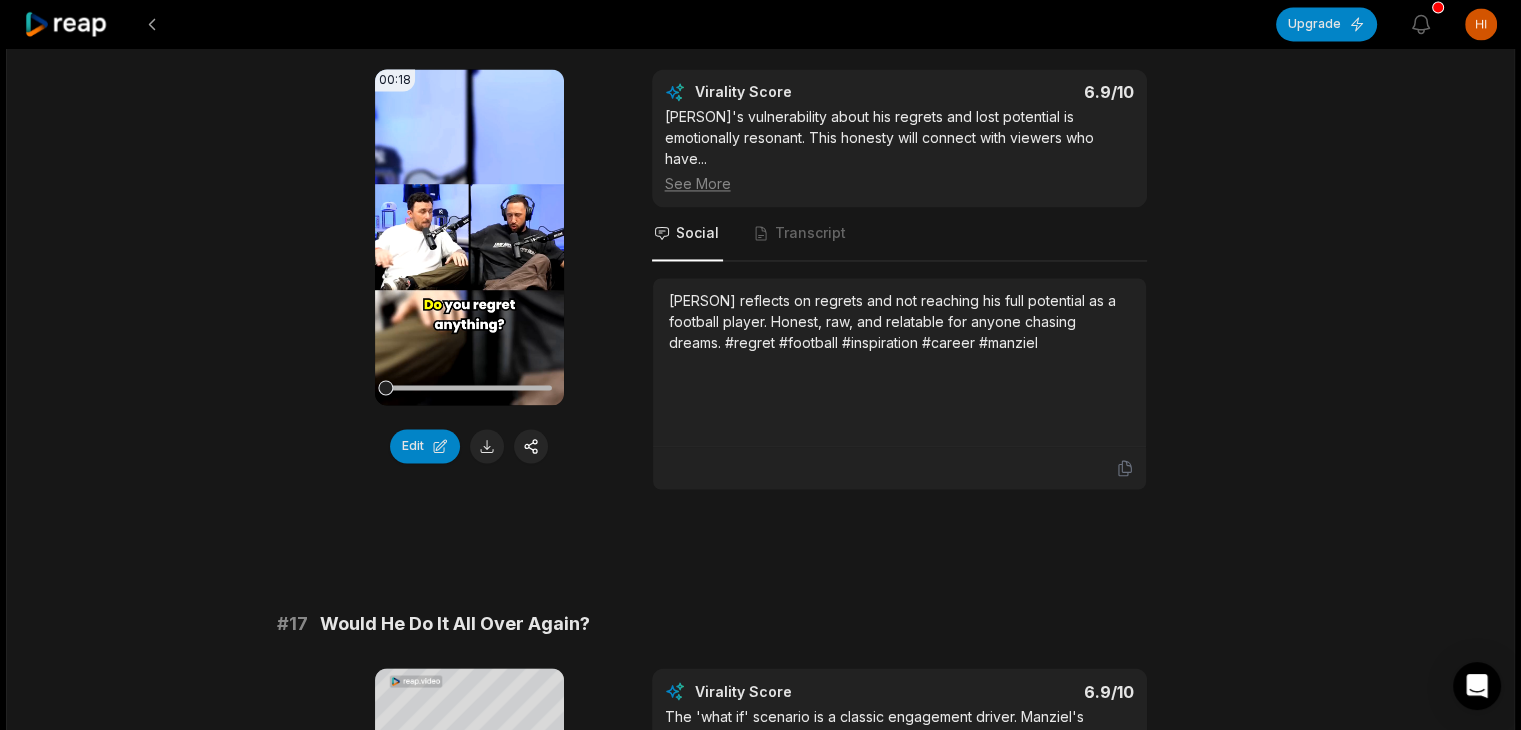 scroll, scrollTop: 3183, scrollLeft: 0, axis: vertical 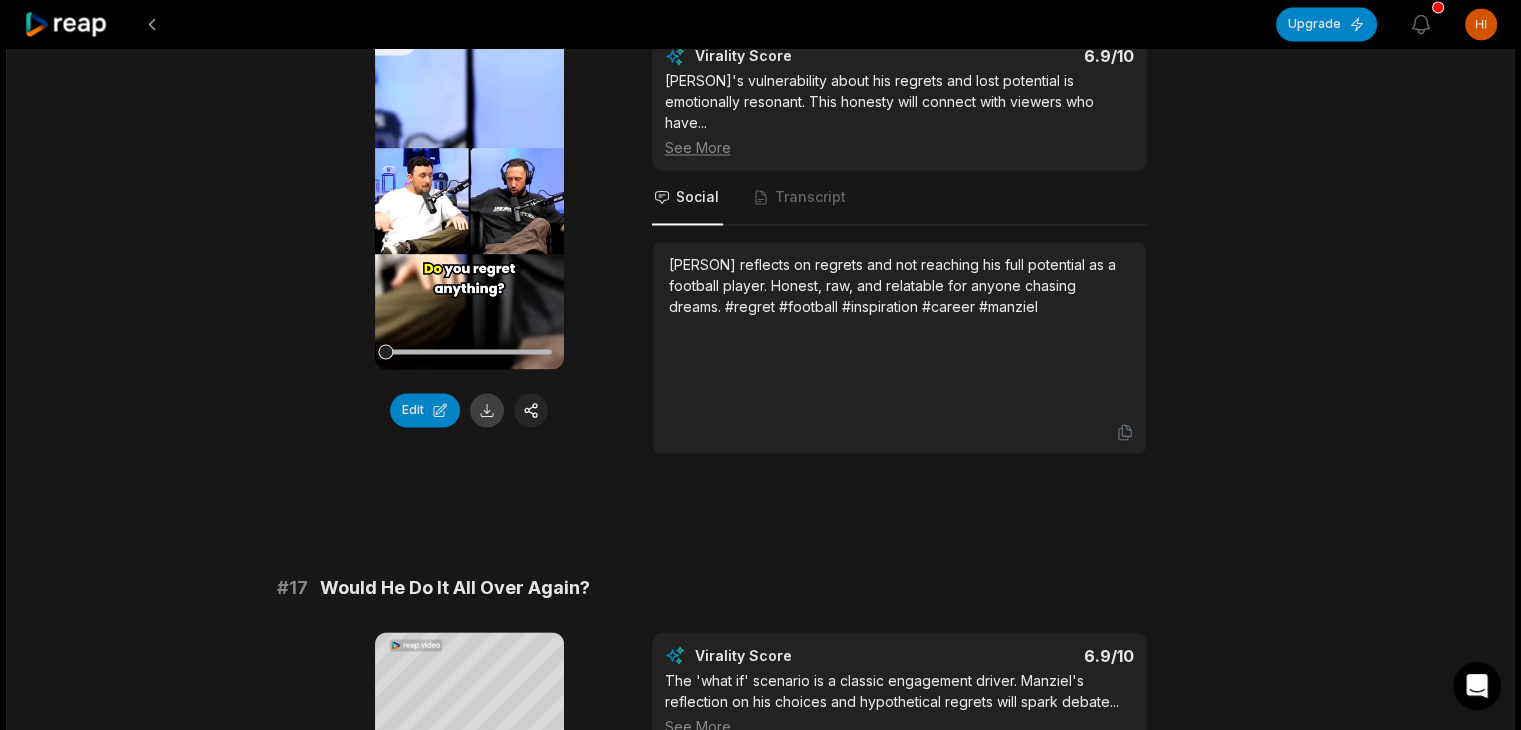 click at bounding box center (487, 410) 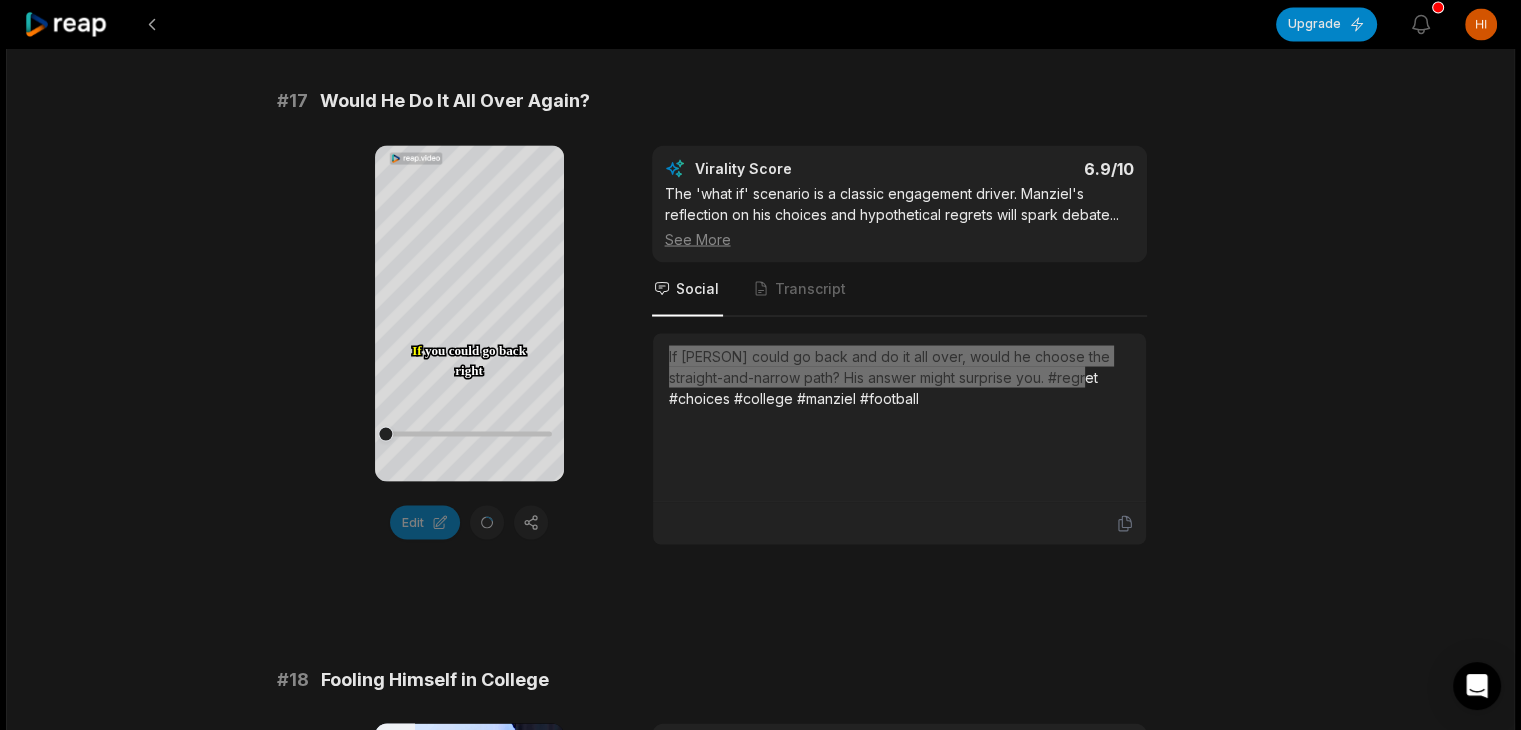 scroll, scrollTop: 3683, scrollLeft: 0, axis: vertical 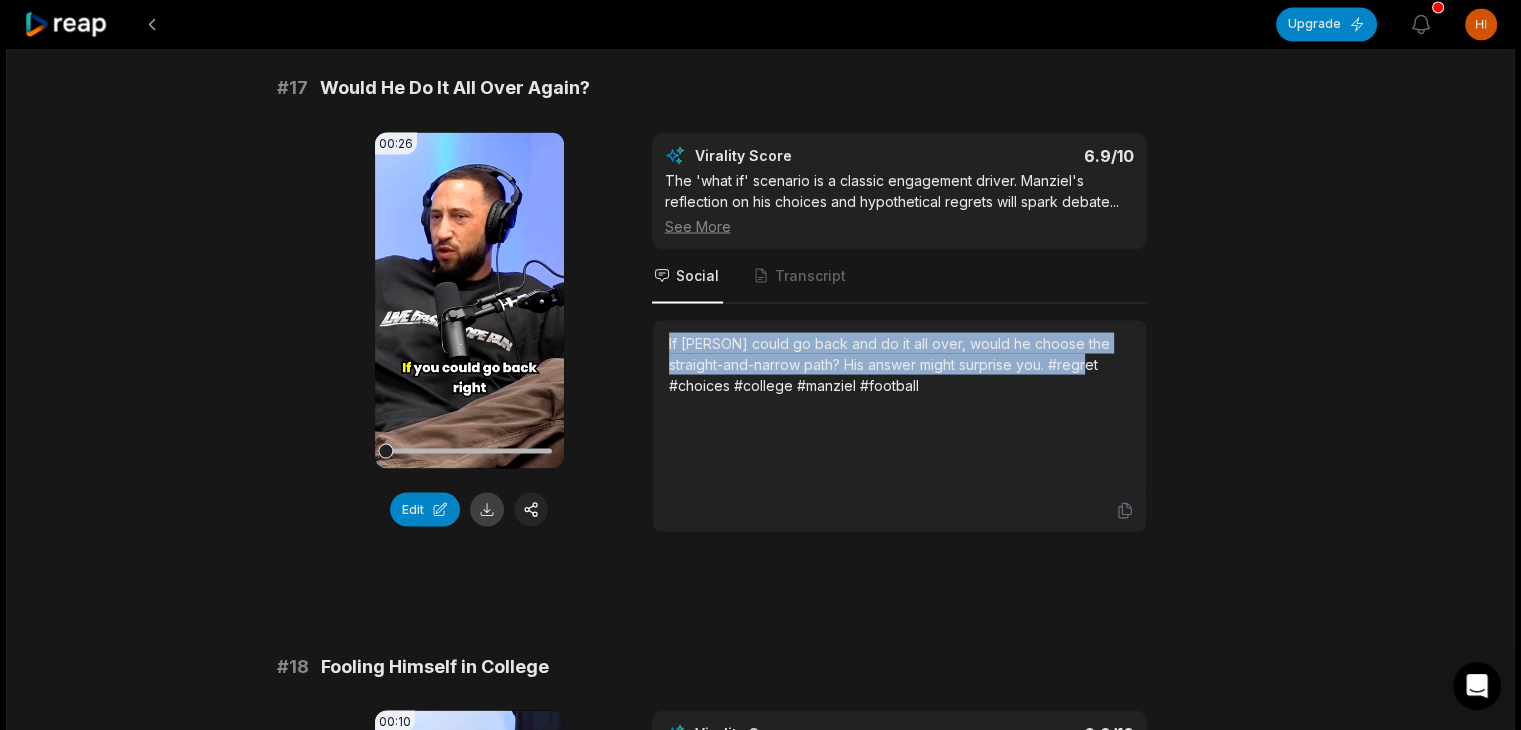 click at bounding box center [487, 509] 